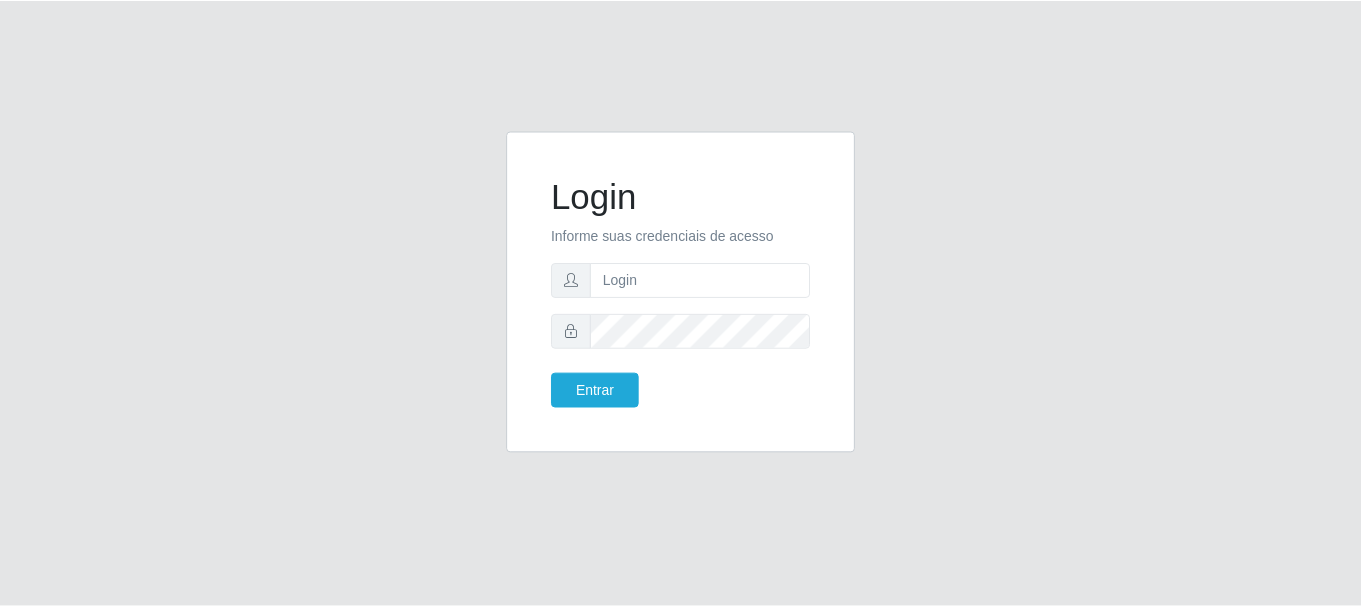 scroll, scrollTop: 0, scrollLeft: 0, axis: both 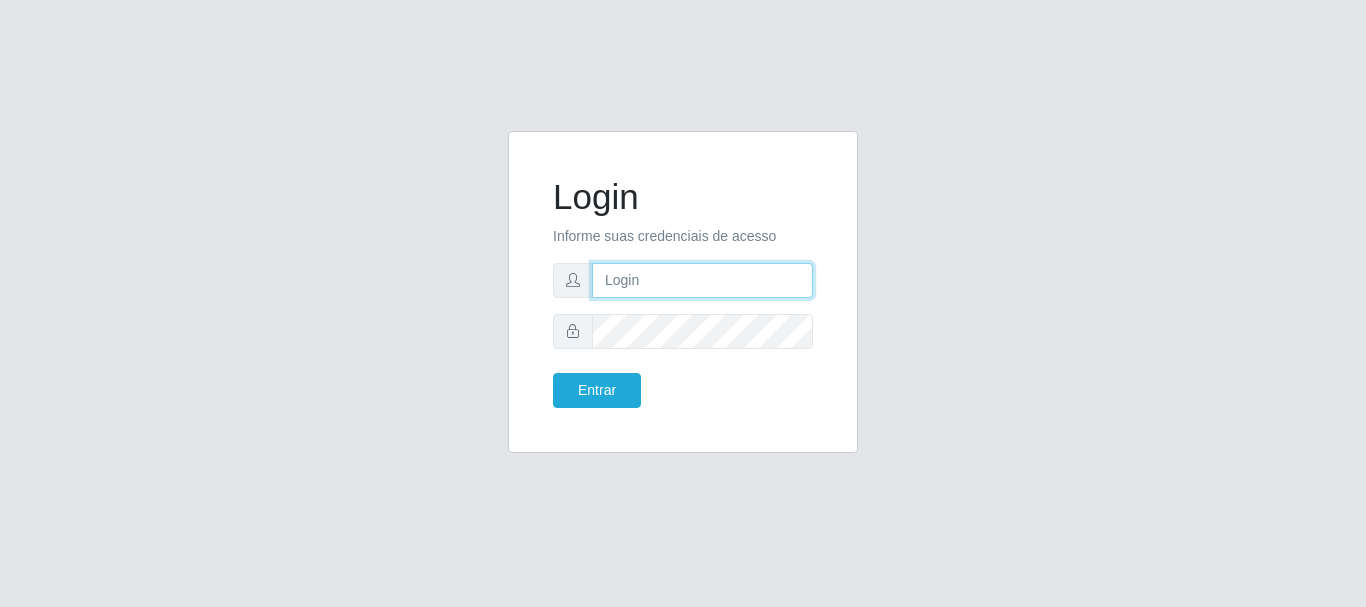 click at bounding box center (702, 280) 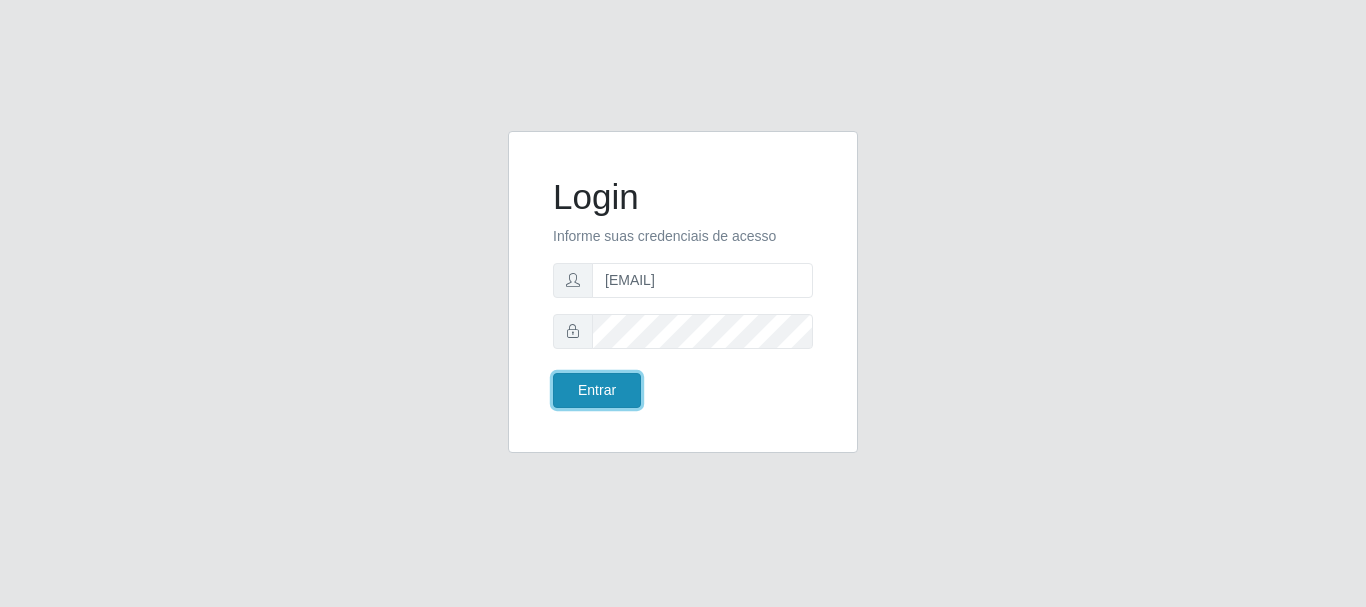 click on "Entrar" at bounding box center [597, 390] 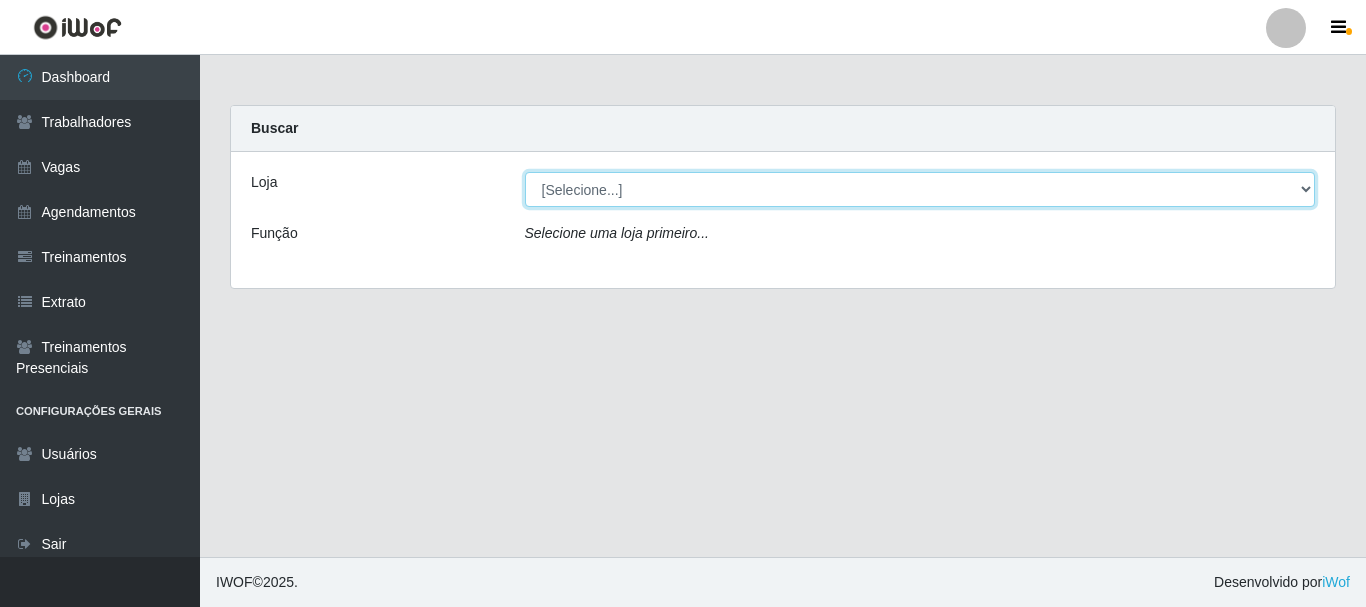 click on "[Selecione...] Glace Real Confeitaria" at bounding box center (920, 189) 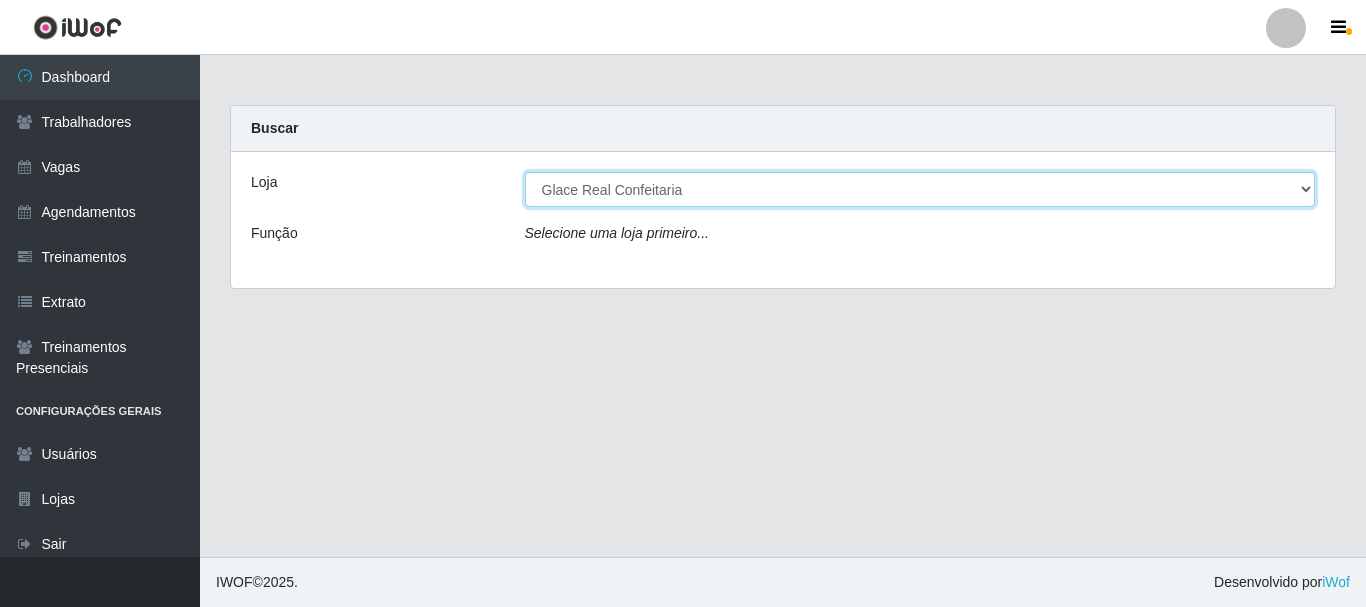 click on "[Selecione...] Glace Real Confeitaria" at bounding box center (920, 189) 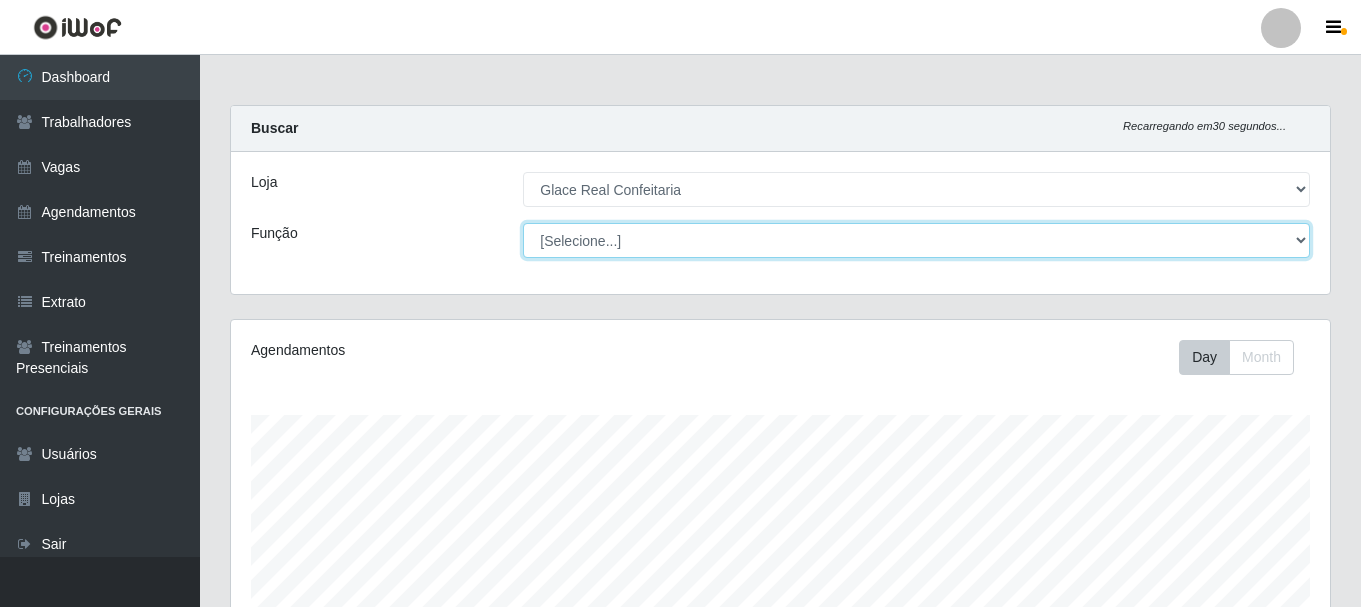 scroll, scrollTop: 999585, scrollLeft: 998901, axis: both 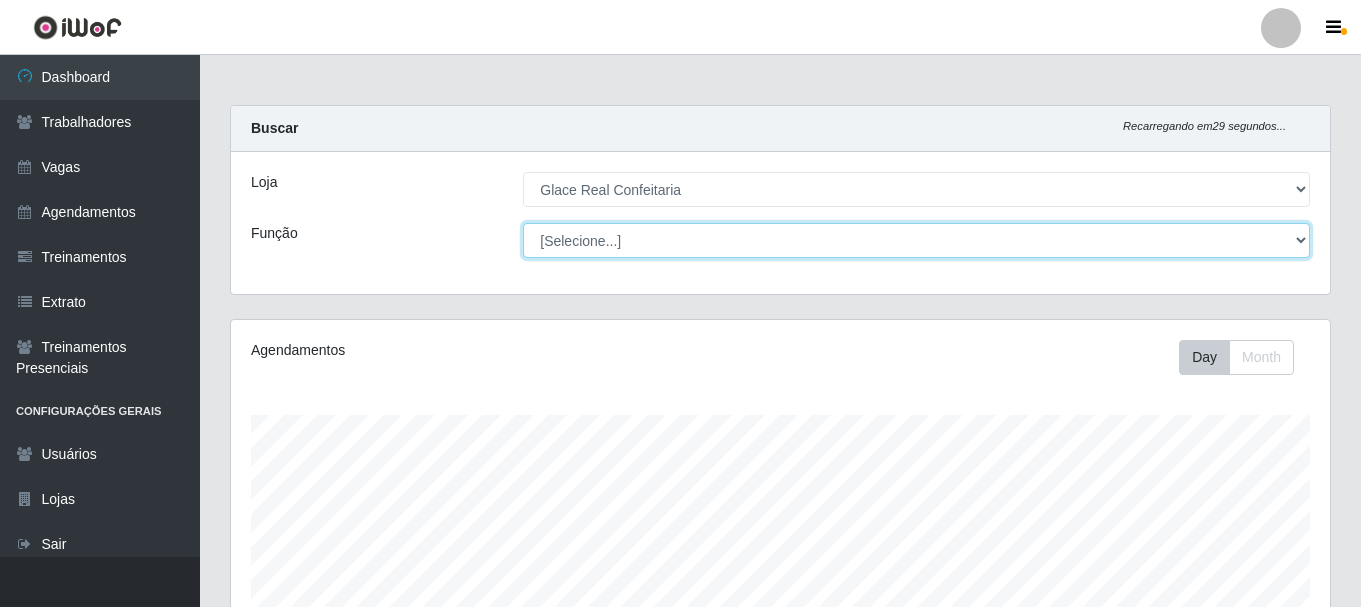 click on "[Selecione...] ASG ASG + ASG ++ Auxiliar de Cozinha Auxiliar de Cozinha + Auxiliar de Cozinha ++ Cumim Cumim + Cumim ++ Garçom Garçom + Garçom ++  Operador de Caixa Operador de Caixa + Operador de Caixa ++" at bounding box center [916, 240] 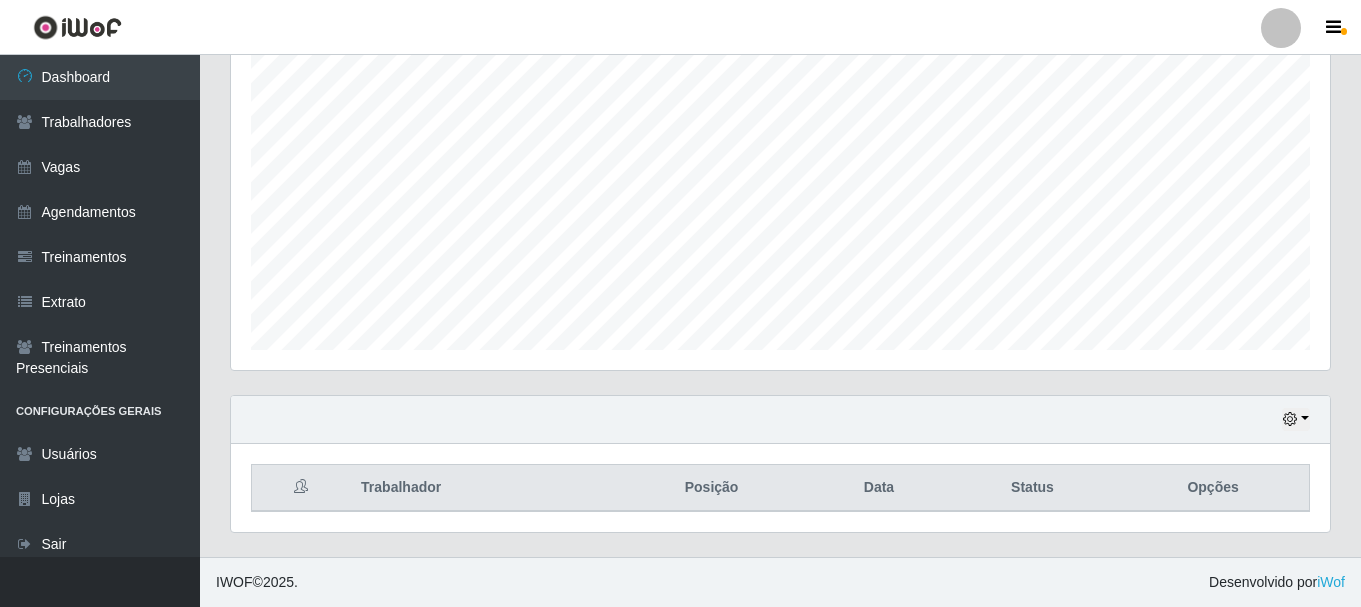 scroll, scrollTop: 65, scrollLeft: 0, axis: vertical 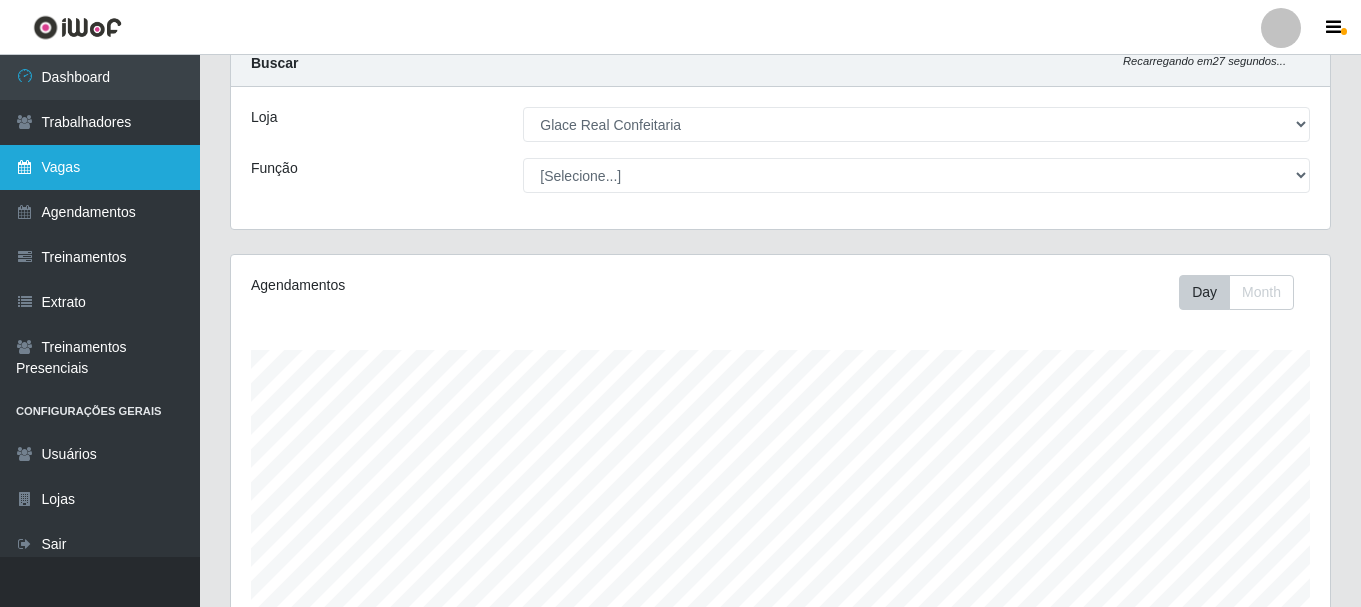 click on "Vagas" at bounding box center (100, 167) 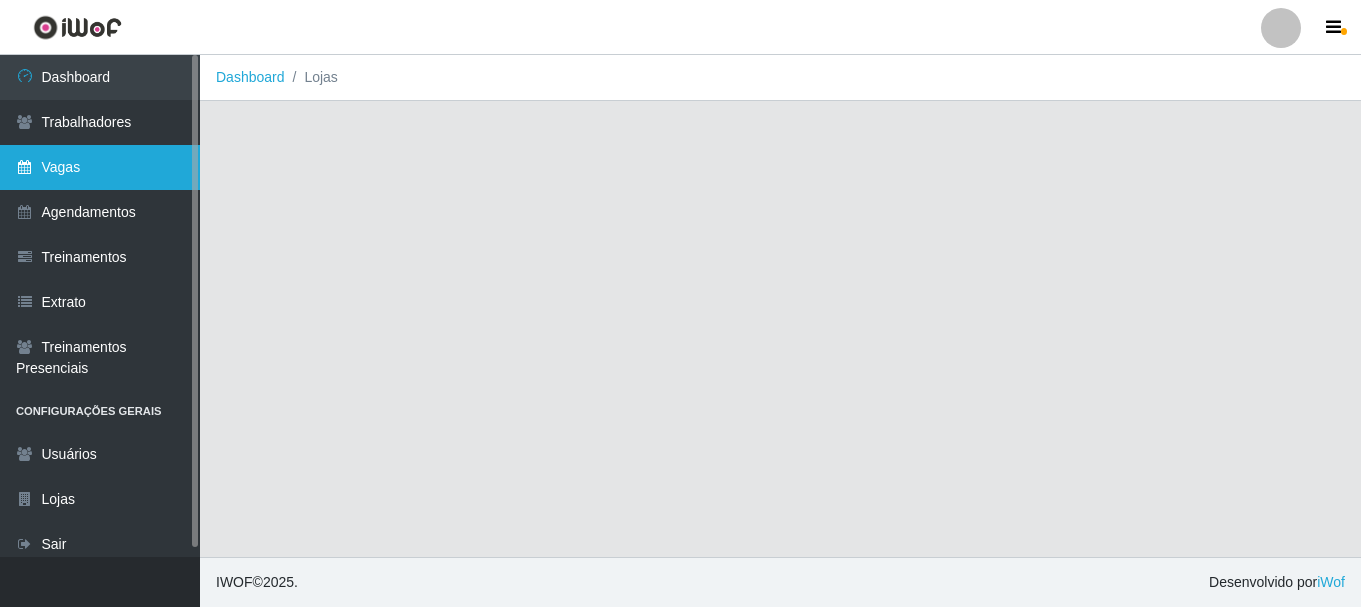 scroll, scrollTop: 0, scrollLeft: 0, axis: both 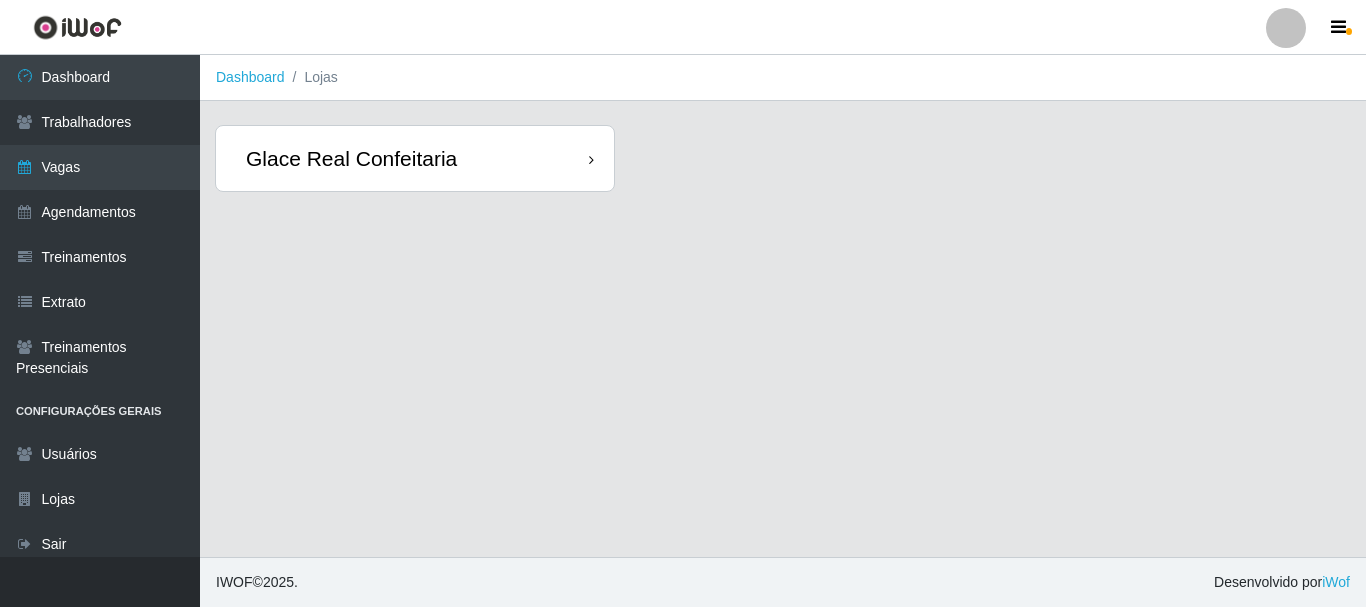 click on "Glace Real Confeitaria" at bounding box center [415, 158] 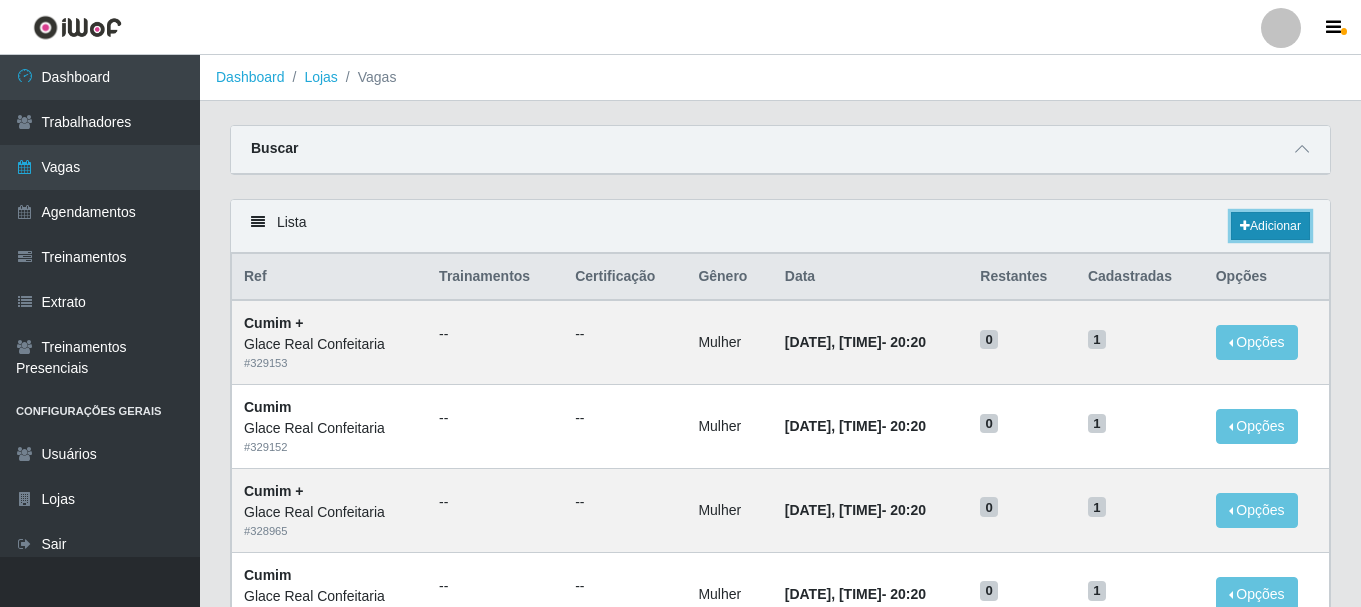 click on "Adicionar" at bounding box center (1270, 226) 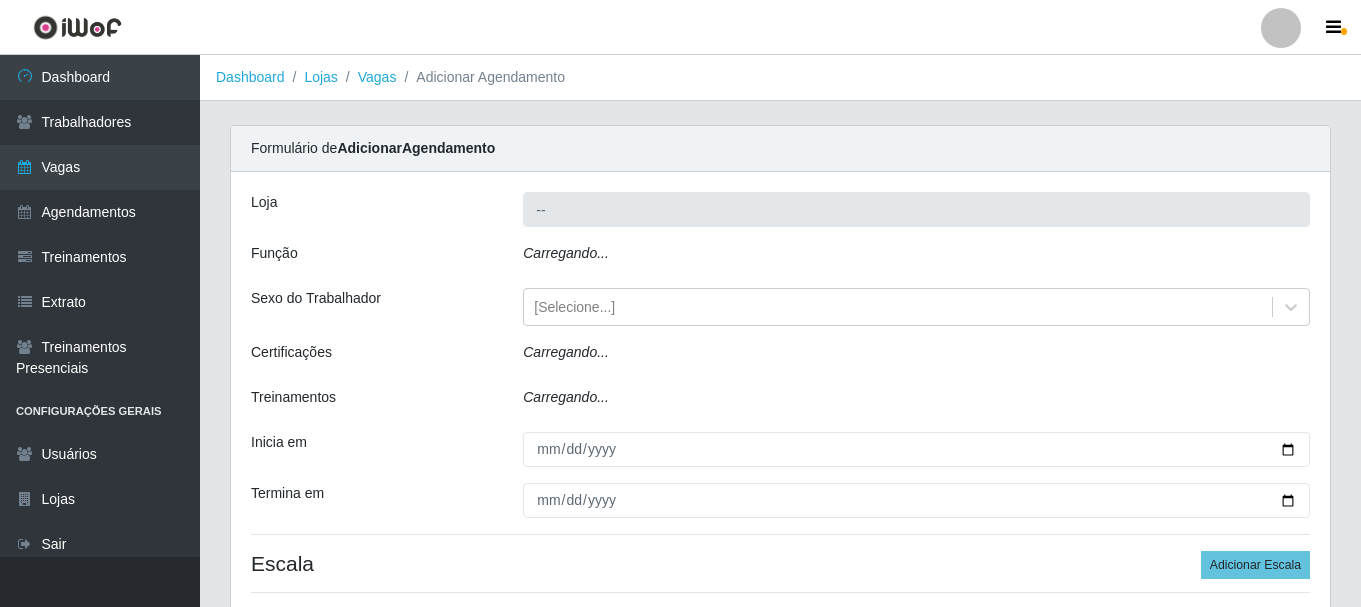 type on "Glace Real Confeitaria" 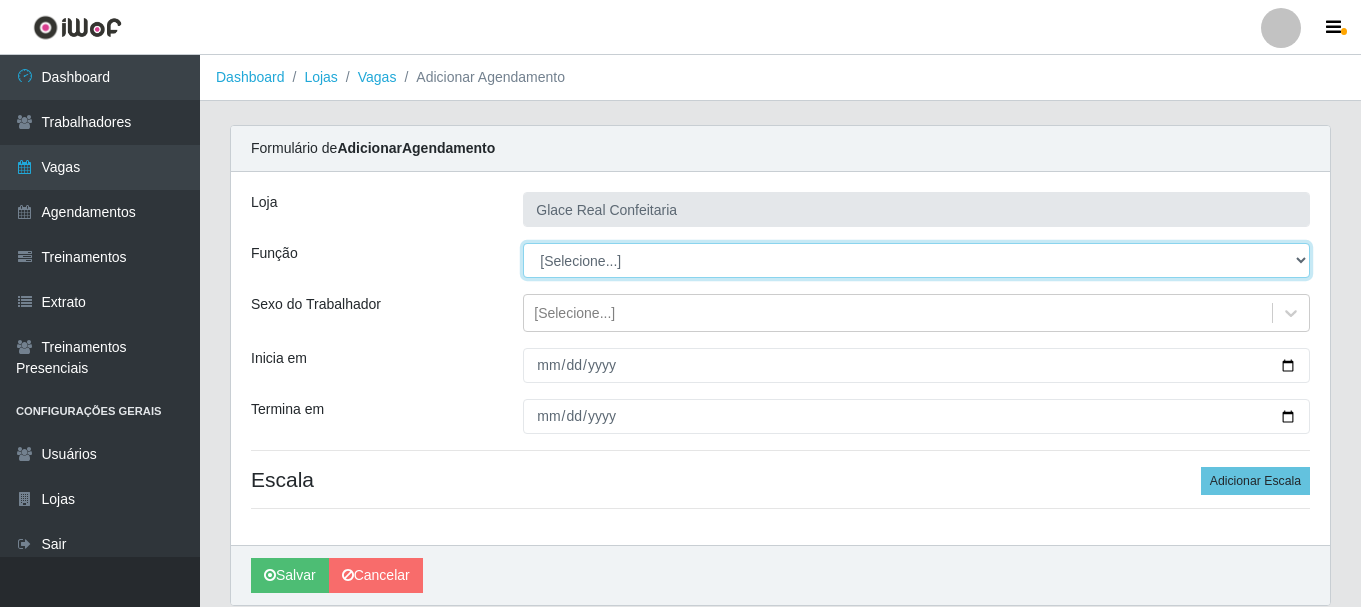 click on "[Selecione...] ASG ASG + ASG ++ Auxiliar de Cozinha Auxiliar de Cozinha + Auxiliar de Cozinha ++ Cumim Cumim + Cumim ++ Garçom Garçom + Garçom ++  Operador de Caixa Operador de Caixa + Operador de Caixa ++" at bounding box center (916, 260) 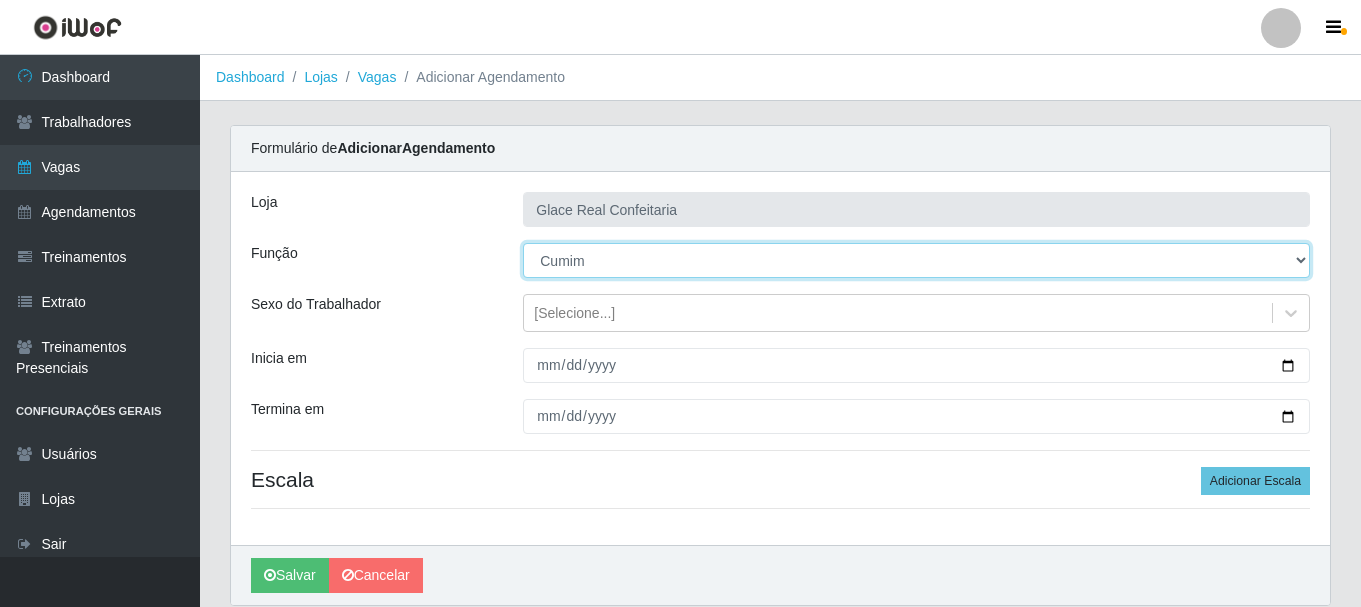 click on "[Selecione...] ASG ASG + ASG ++ Auxiliar de Cozinha Auxiliar de Cozinha + Auxiliar de Cozinha ++ Cumim Cumim + Cumim ++ Garçom Garçom + Garçom ++  Operador de Caixa Operador de Caixa + Operador de Caixa ++" at bounding box center (916, 260) 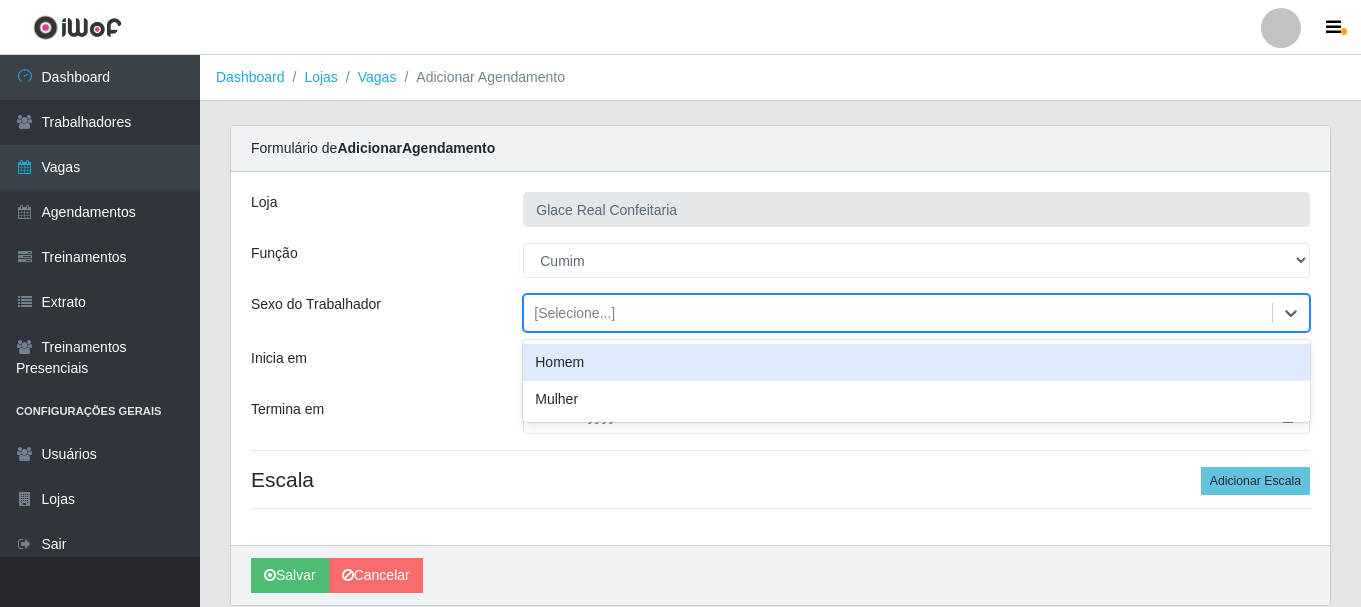 click on "[Selecione...]" at bounding box center [898, 313] 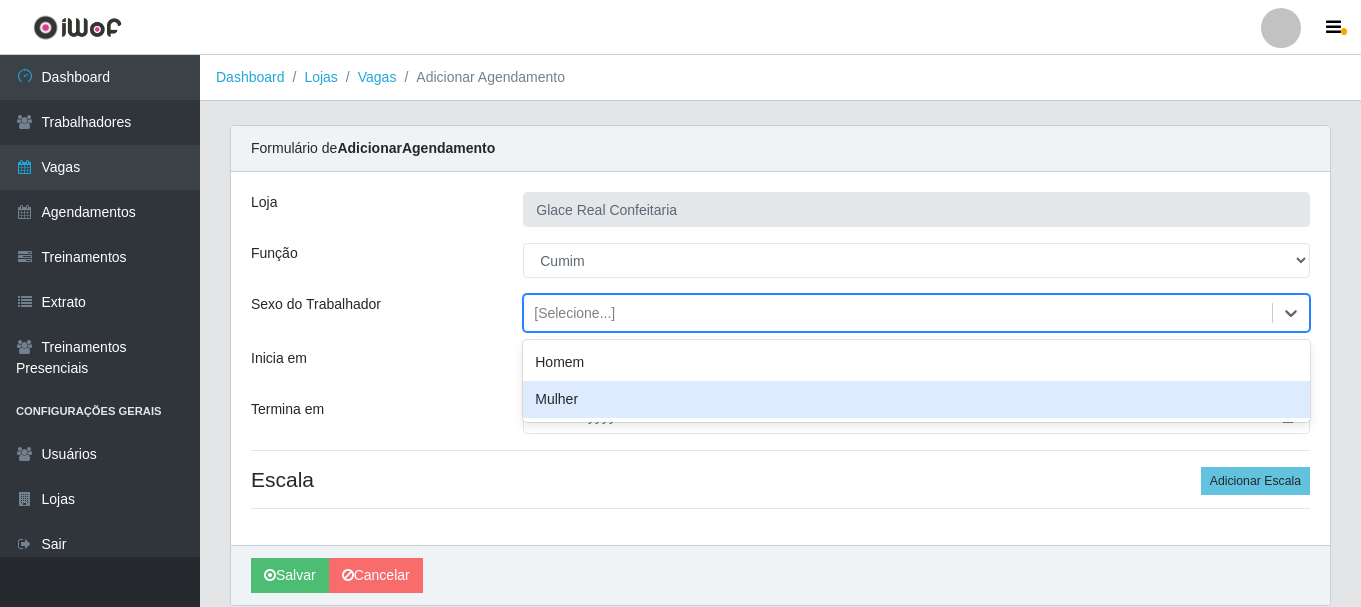 click on "Mulher" at bounding box center (916, 399) 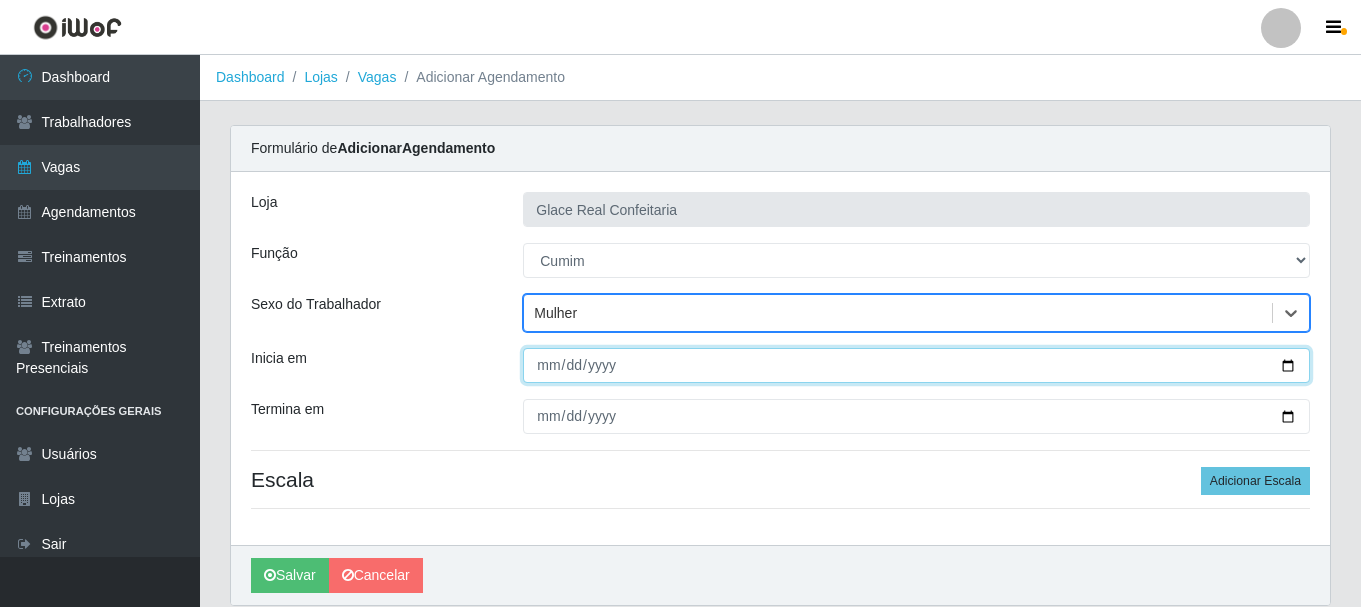 click on "Inicia em" at bounding box center [916, 365] 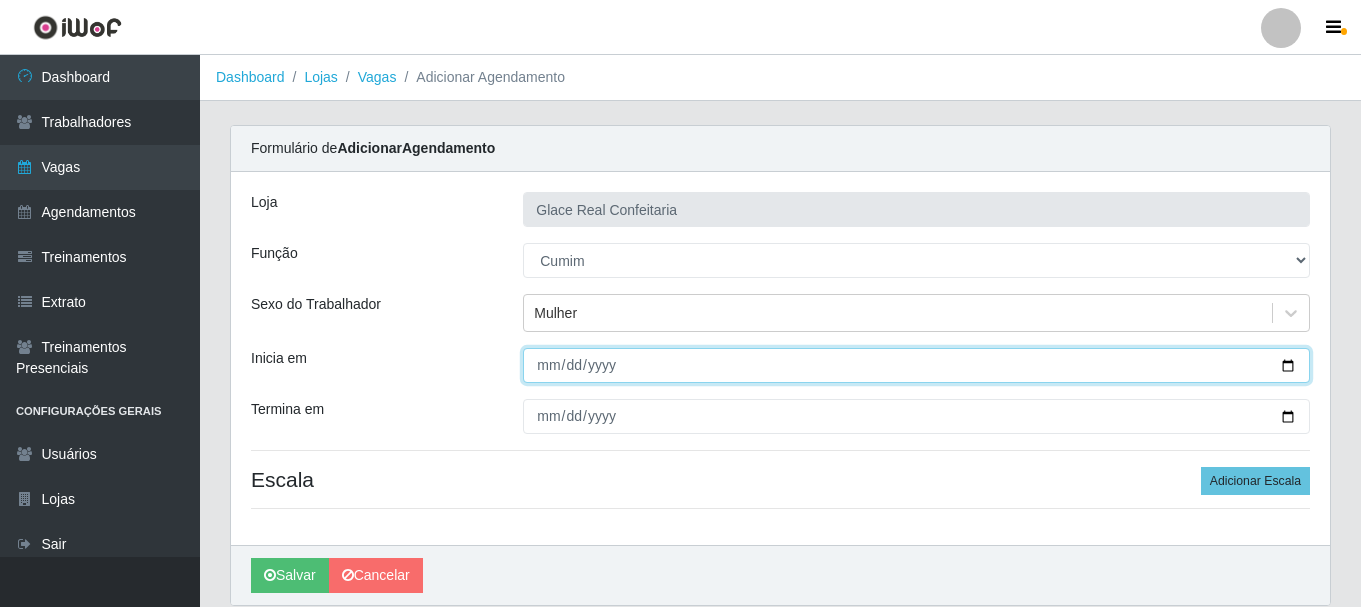 type on "2025-08-06" 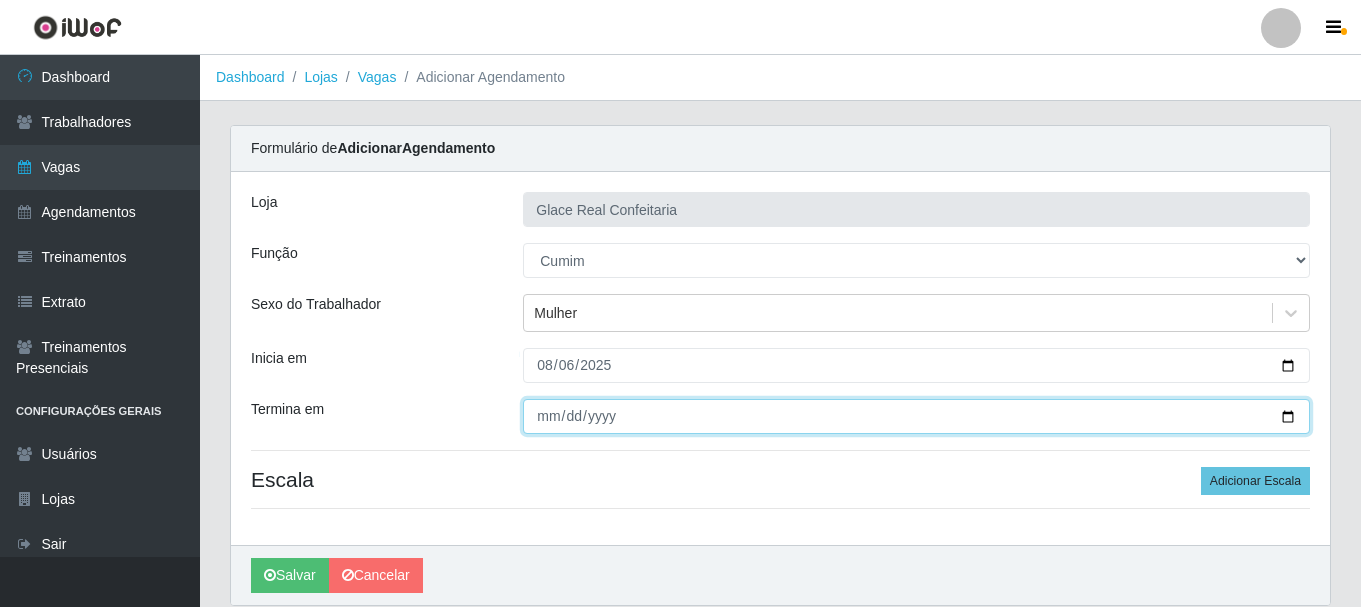click on "Termina em" at bounding box center [916, 416] 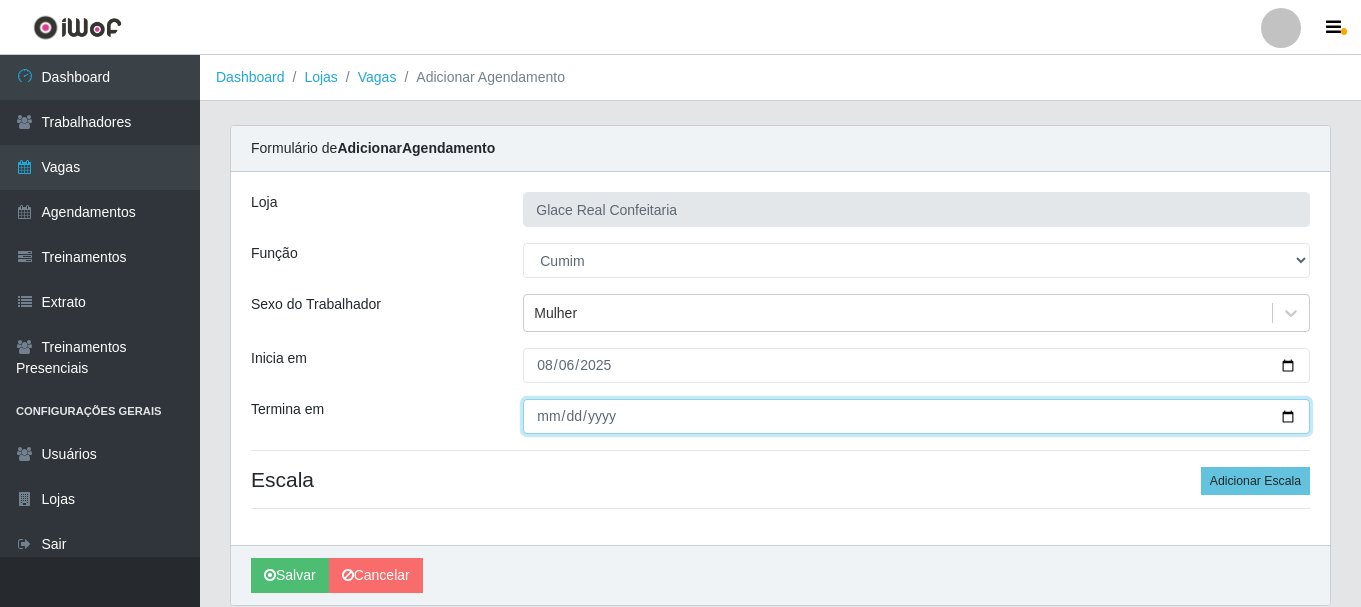 type on "2025-08-08" 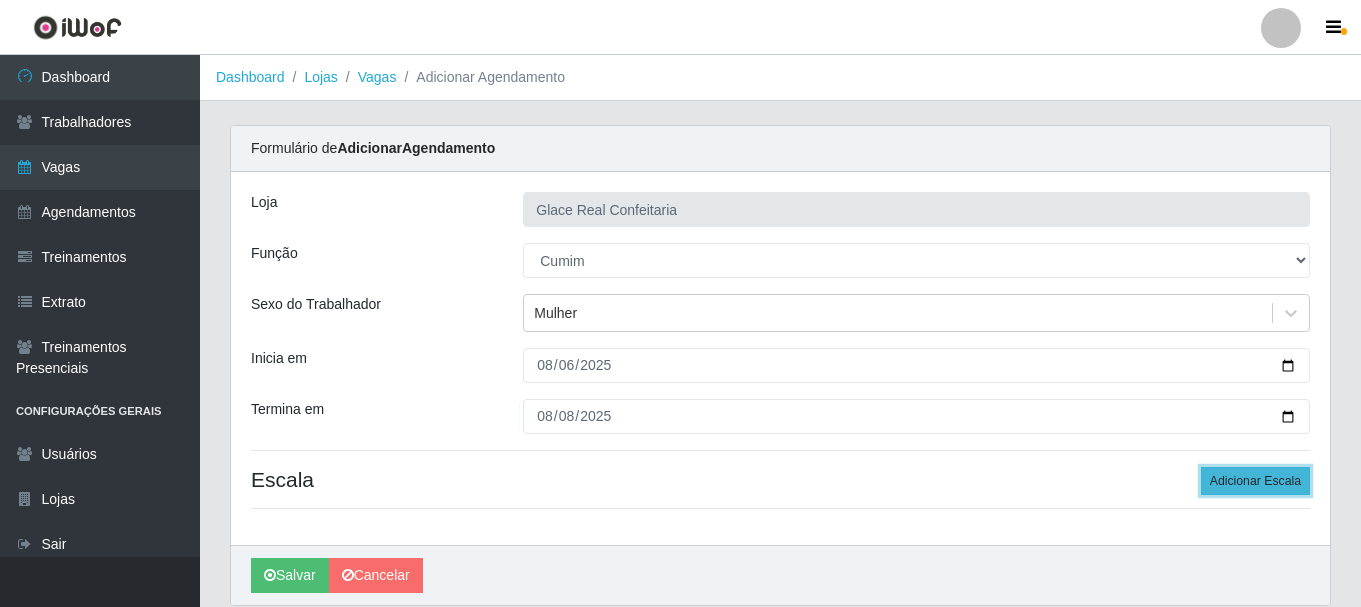click on "Adicionar Escala" at bounding box center [1255, 481] 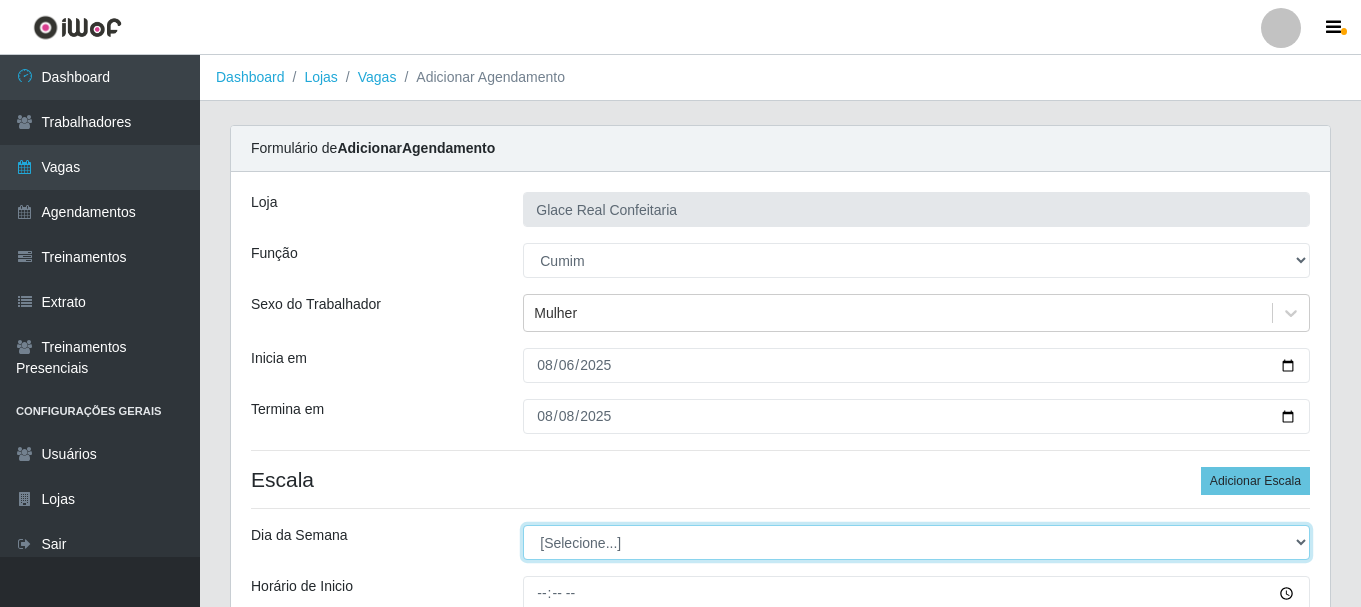 click on "[Selecione...] Segunda Terça Quarta Quinta Sexta Sábado Domingo" at bounding box center (916, 542) 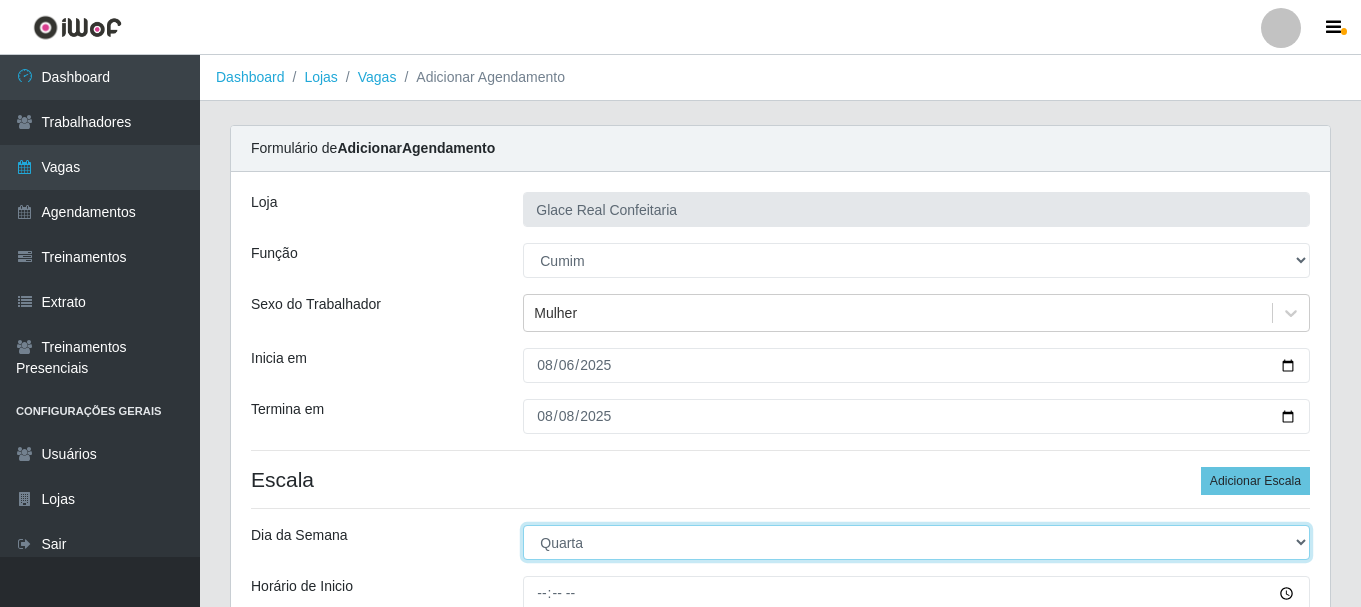 click on "[Selecione...] Segunda Terça Quarta Quinta Sexta Sábado Domingo" at bounding box center (916, 542) 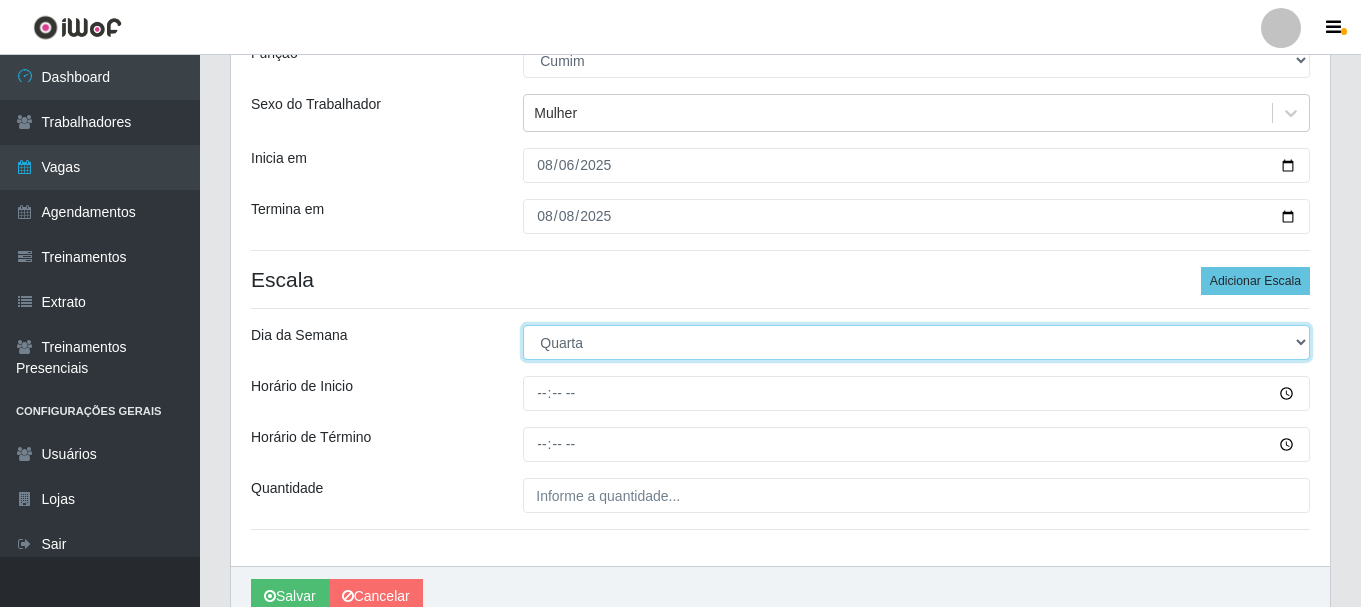 scroll, scrollTop: 294, scrollLeft: 0, axis: vertical 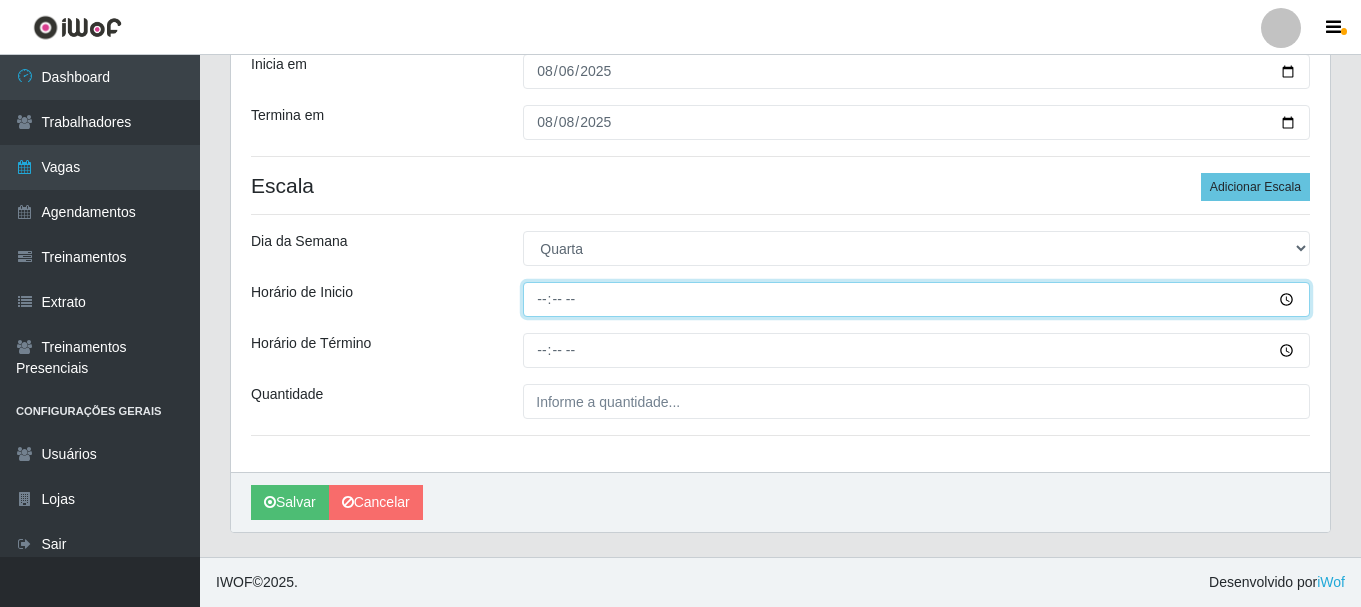 click on "Horário de Inicio" at bounding box center (916, 299) 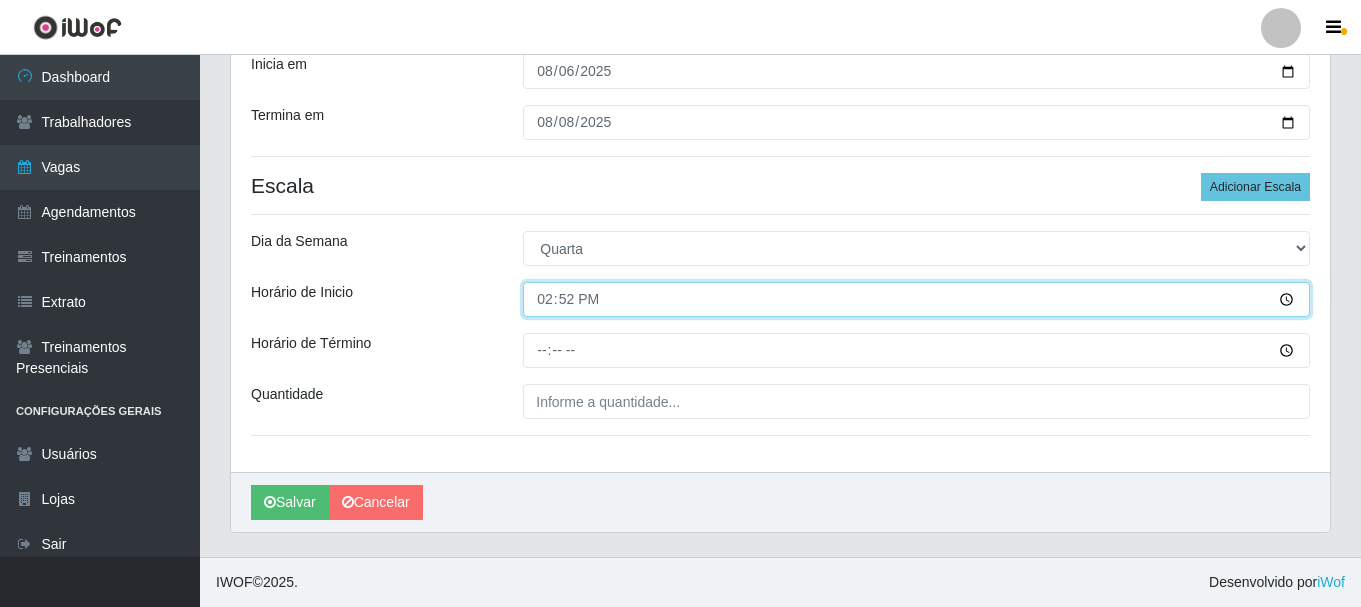 type on "14:20" 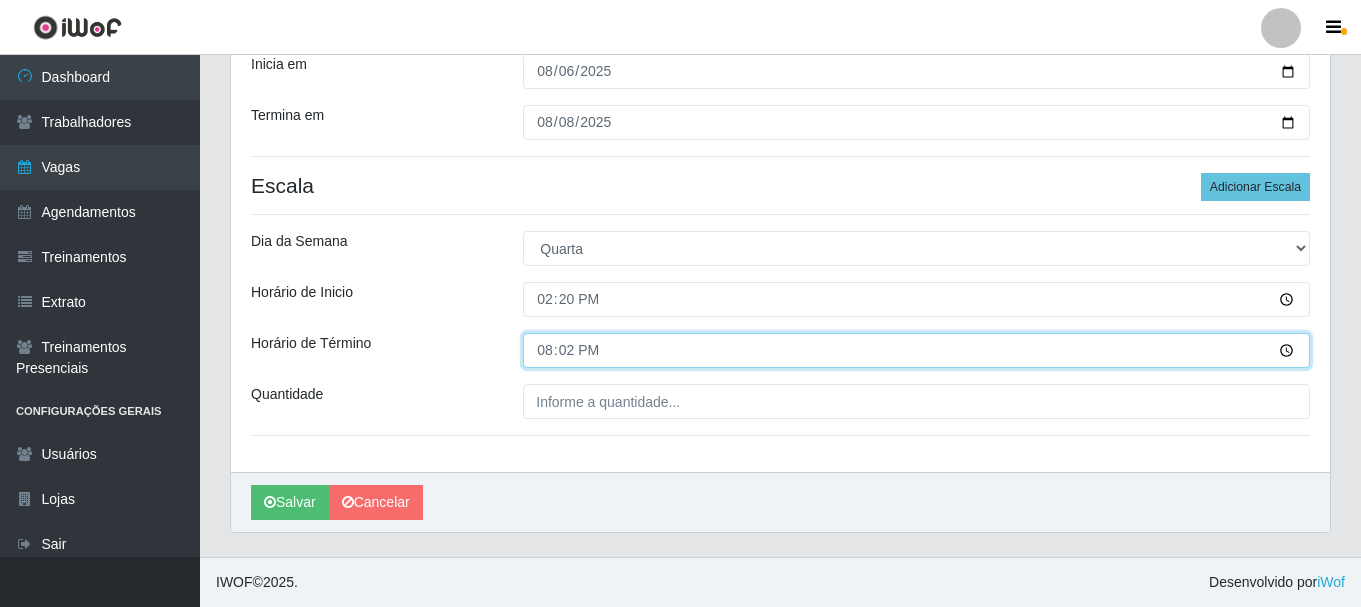 type on "20:20" 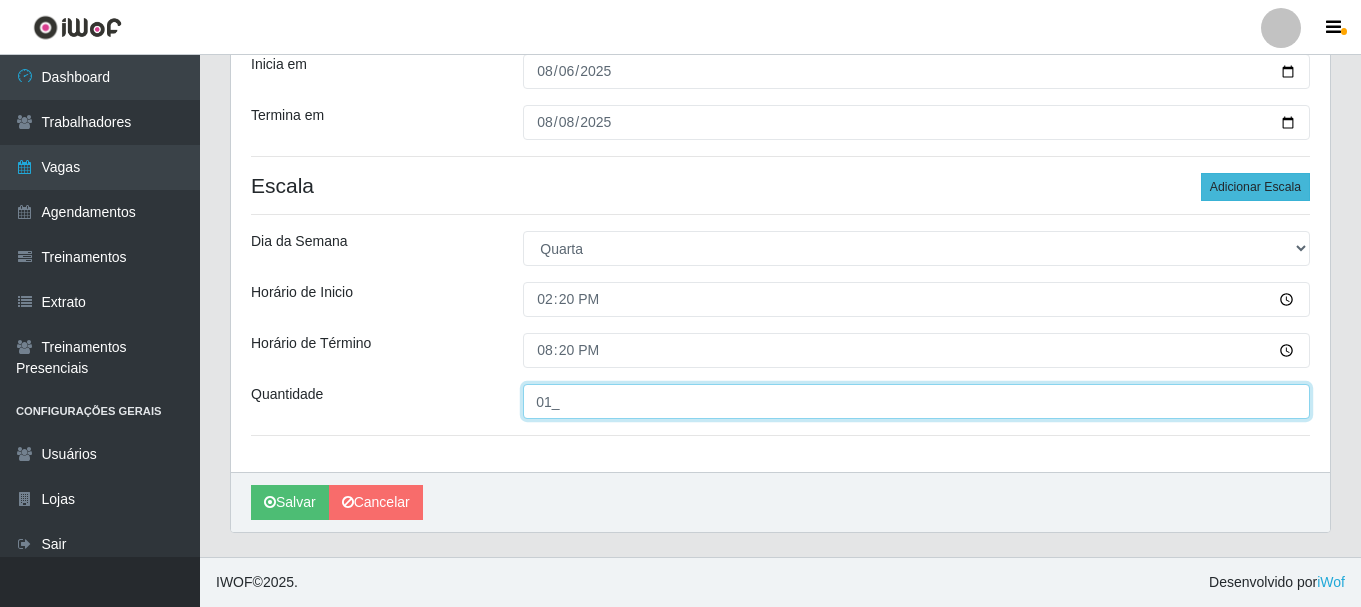 type on "01_" 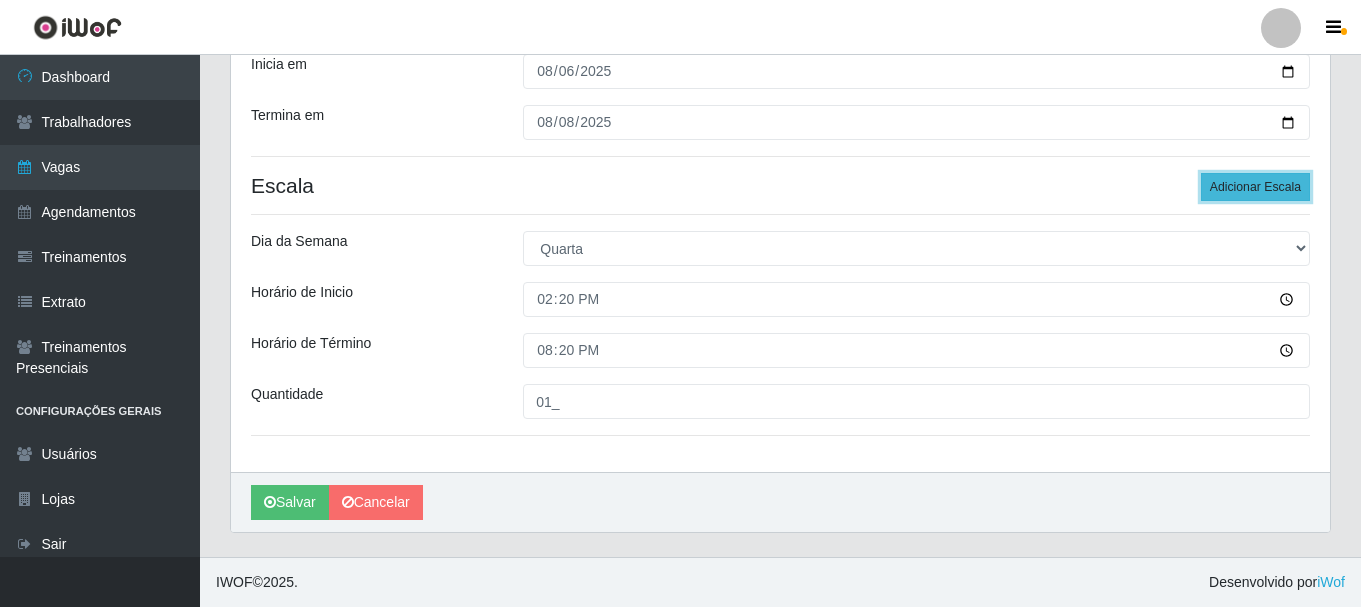 click on "Adicionar Escala" at bounding box center (1255, 187) 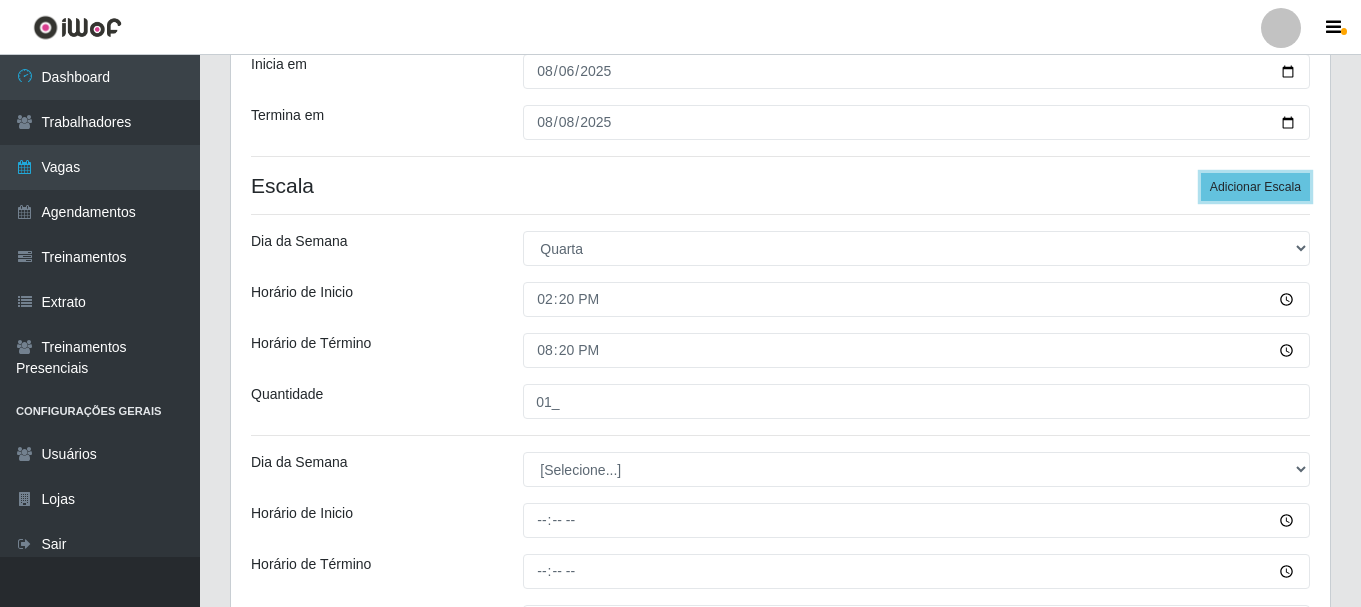 scroll, scrollTop: 494, scrollLeft: 0, axis: vertical 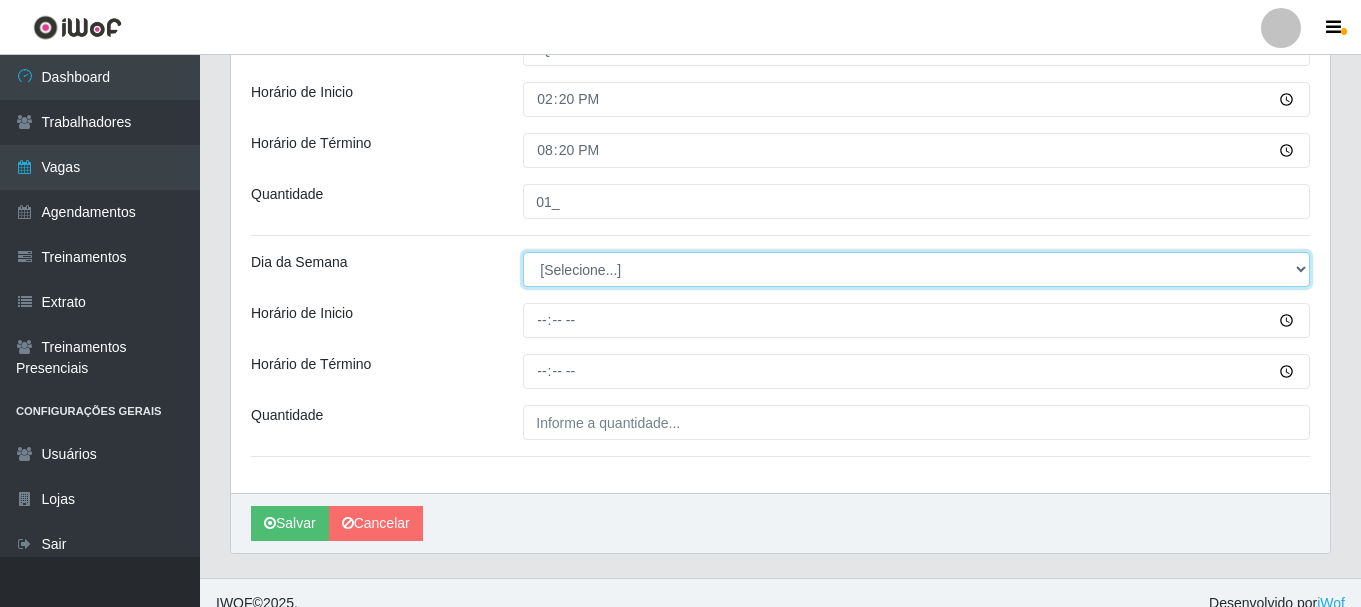 drag, startPoint x: 660, startPoint y: 270, endPoint x: 657, endPoint y: 282, distance: 12.369317 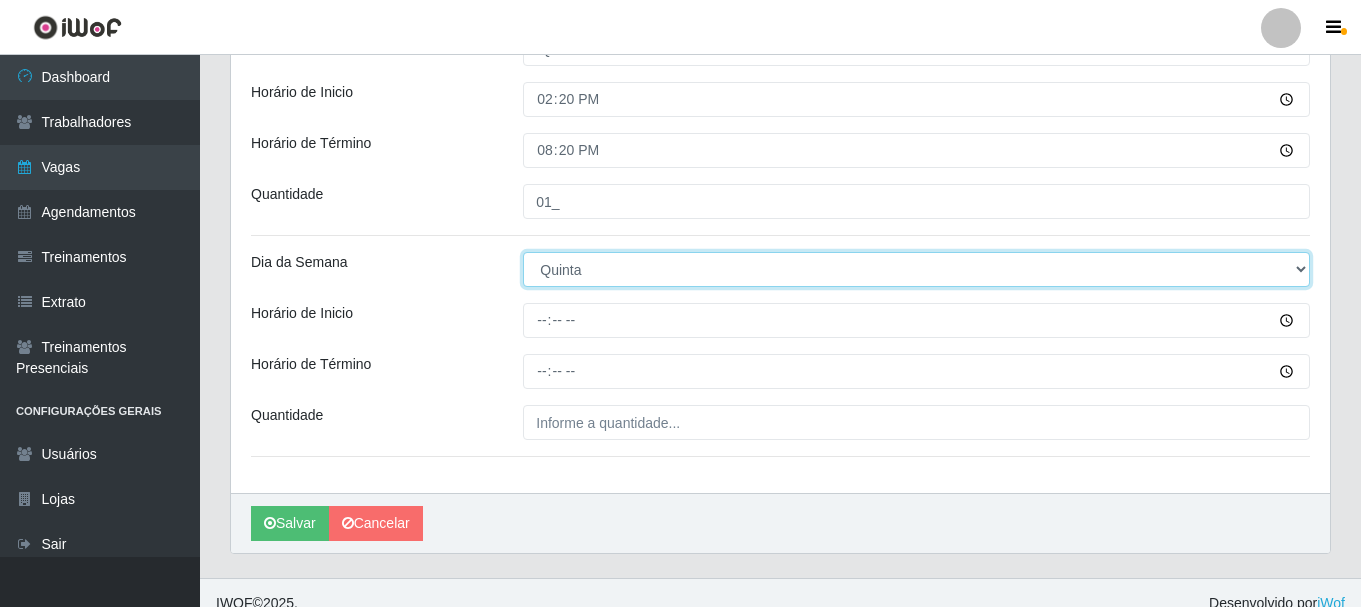 click on "[Selecione...] Segunda Terça Quarta Quinta Sexta Sábado Domingo" at bounding box center (916, 269) 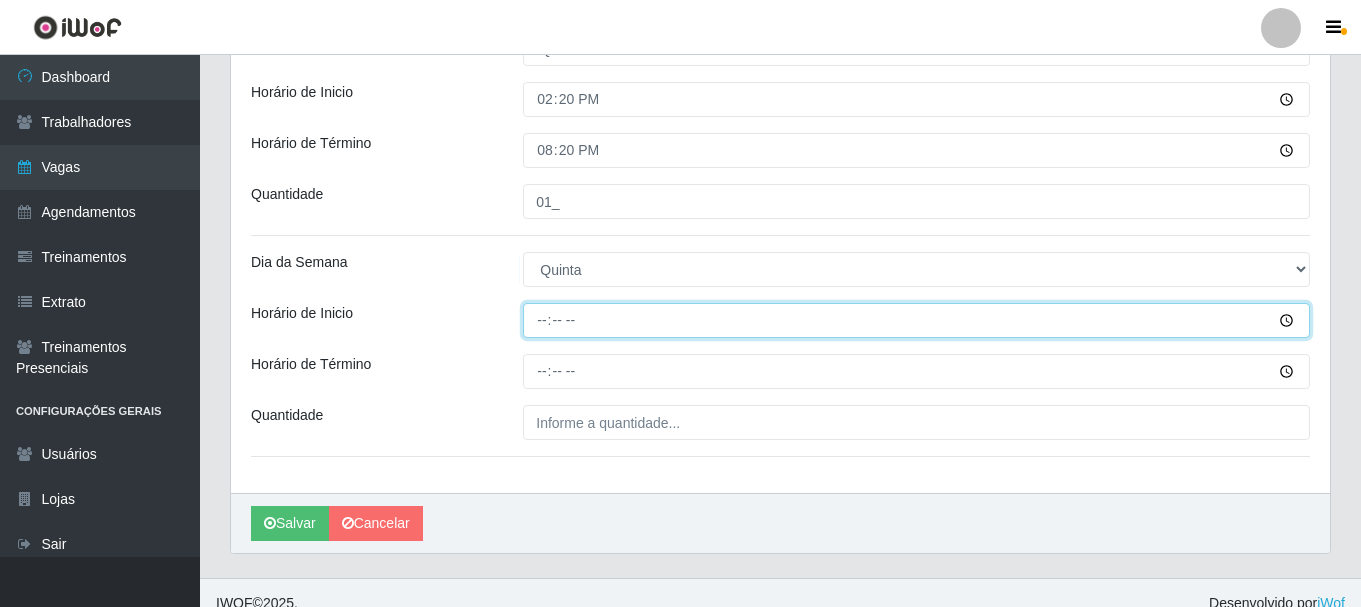 click on "Horário de Inicio" at bounding box center (916, 320) 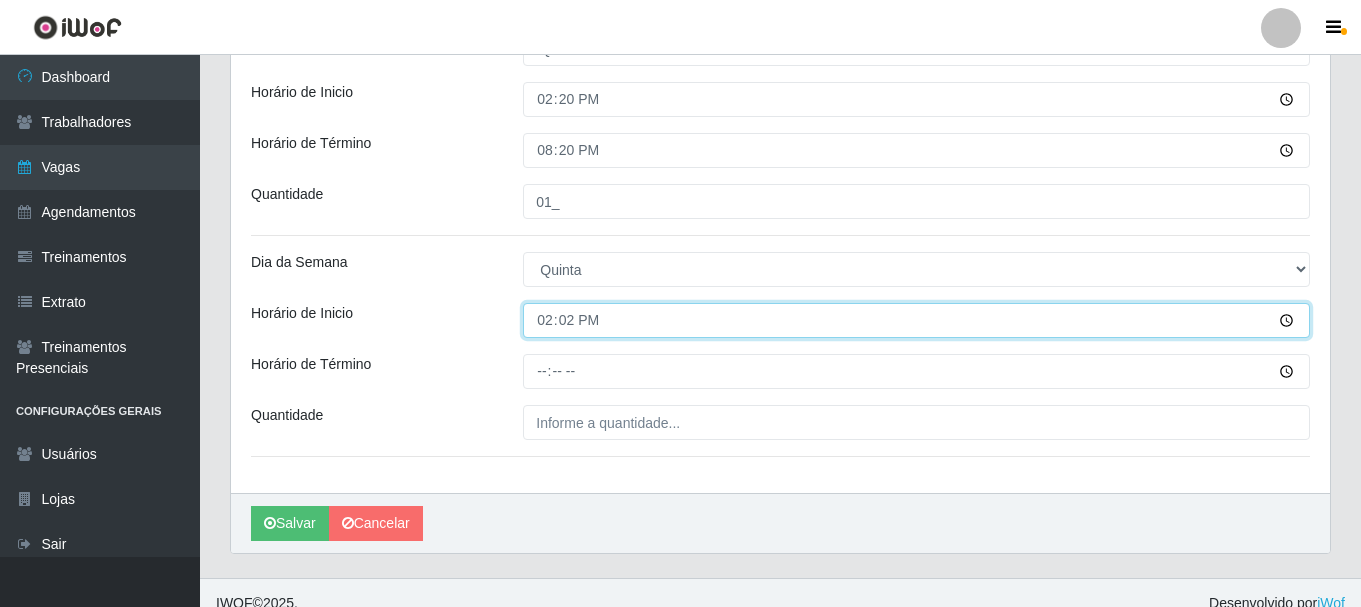 type on "14:20" 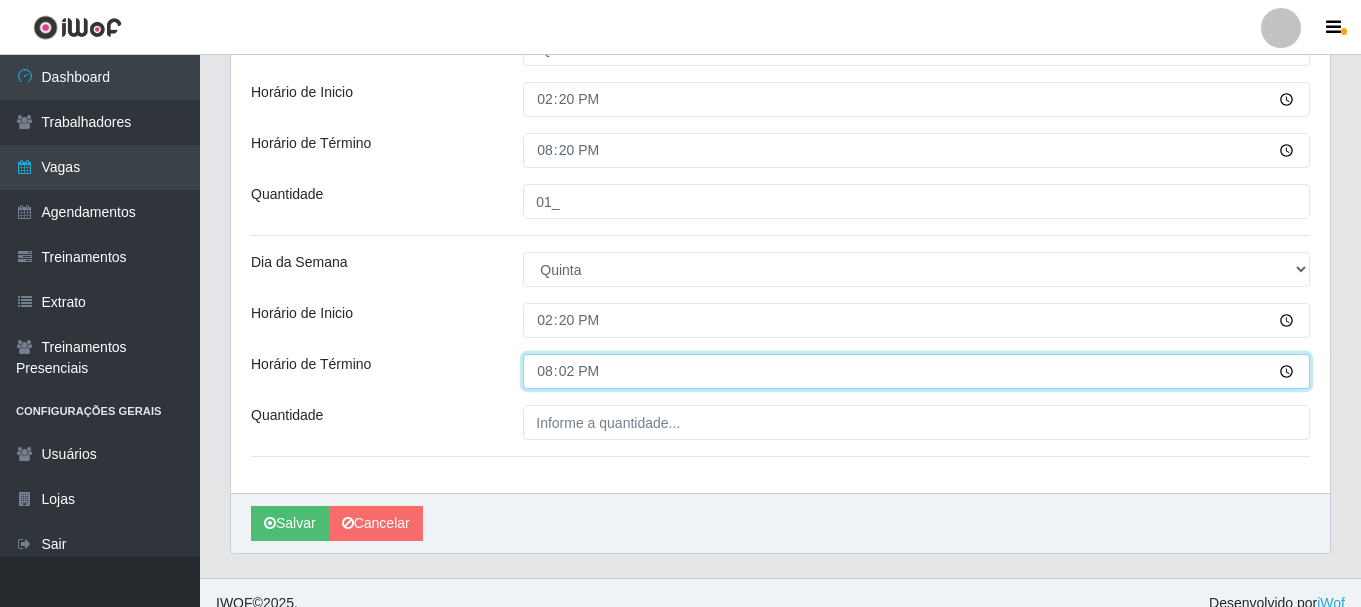 type on "20:20" 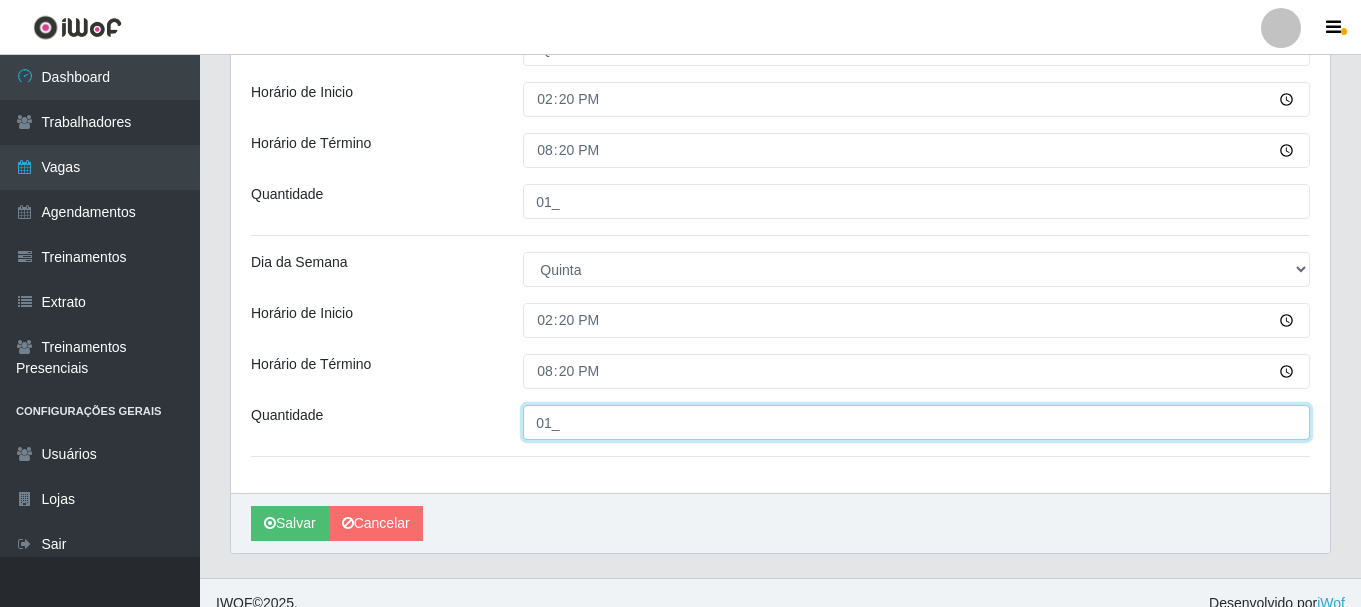 scroll, scrollTop: 394, scrollLeft: 0, axis: vertical 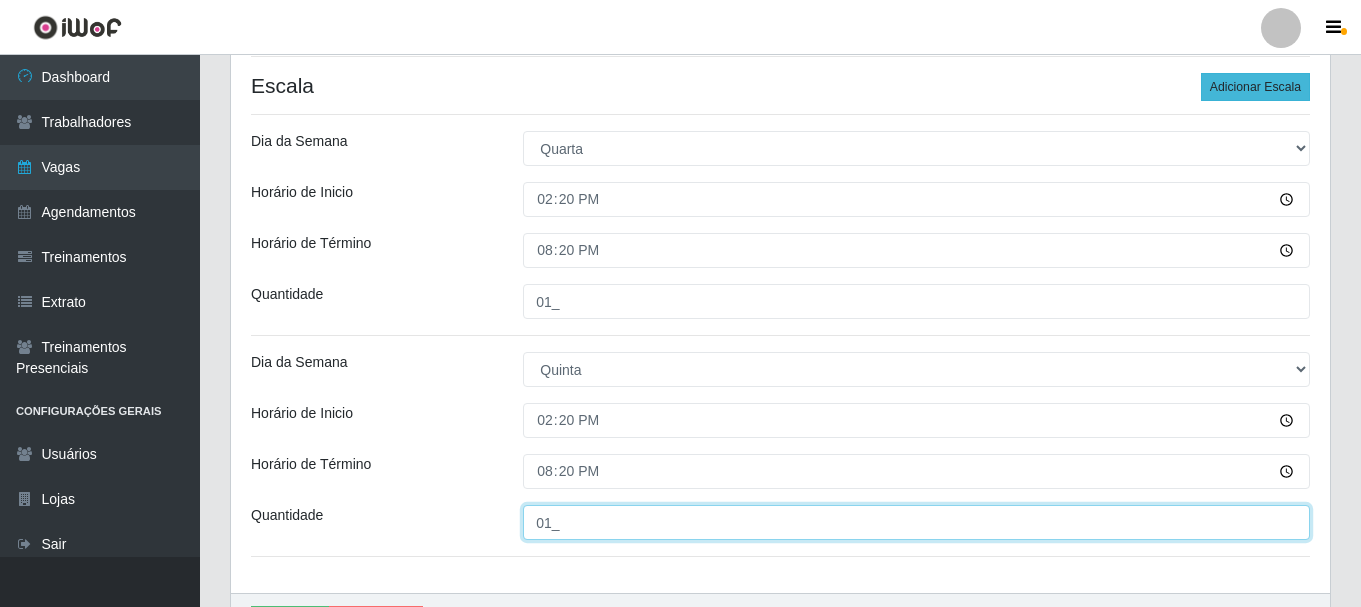type on "01_" 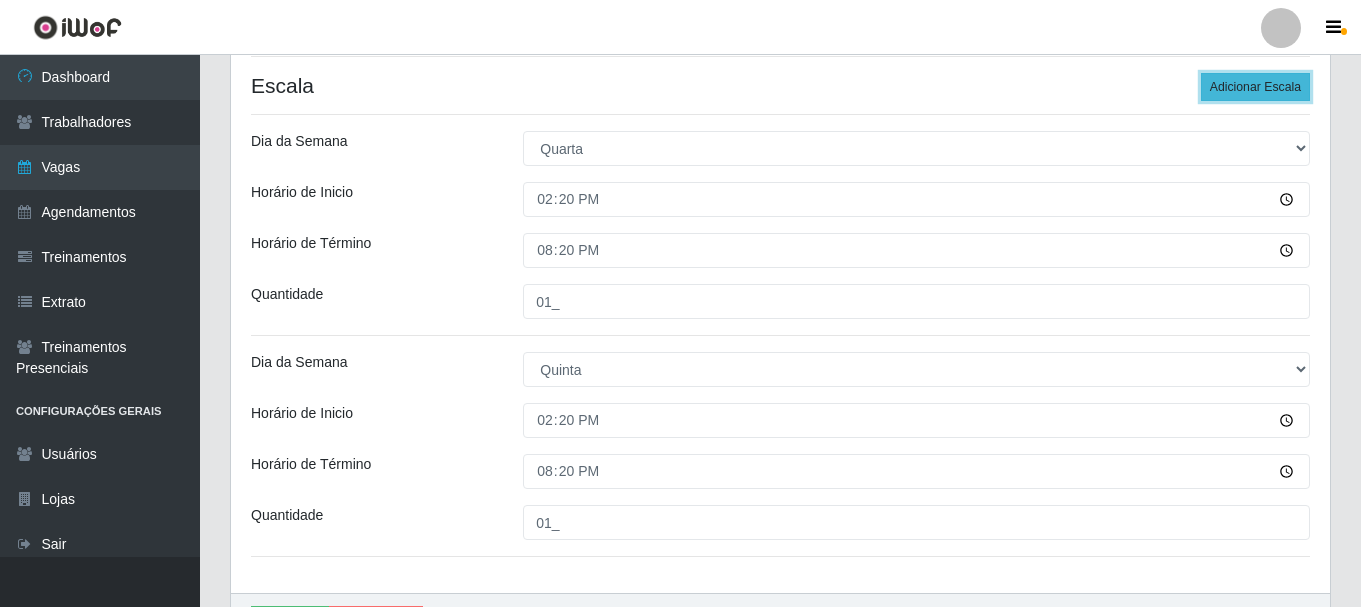 click on "Adicionar Escala" at bounding box center [1255, 87] 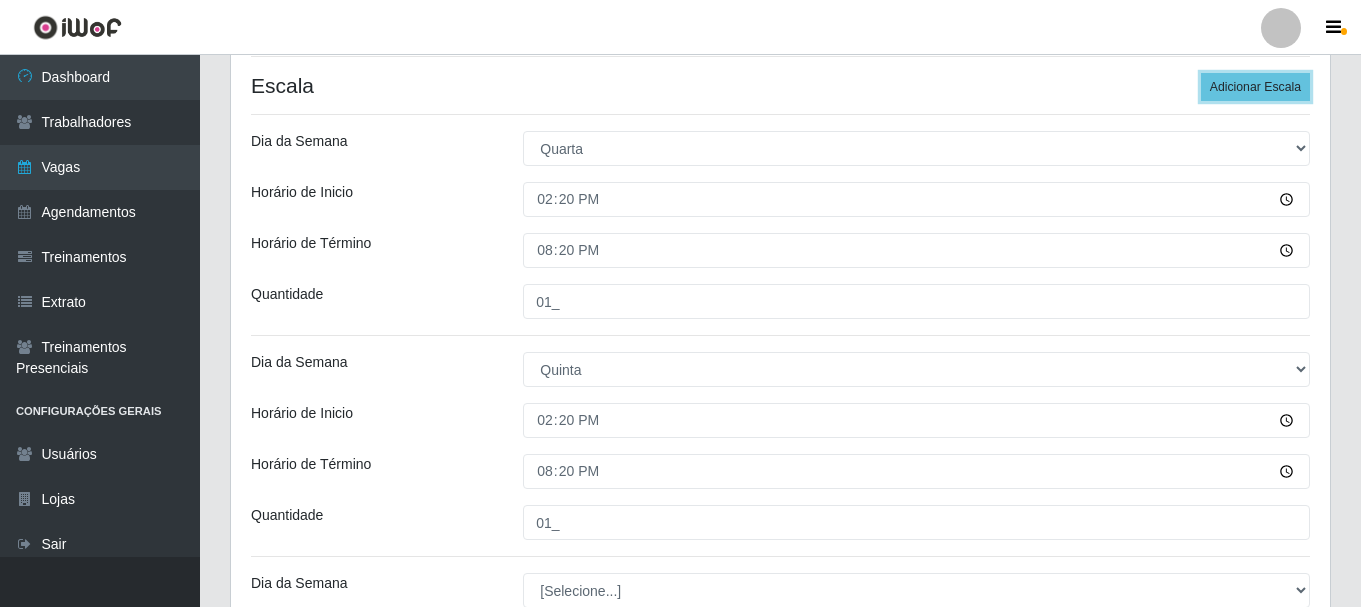 scroll, scrollTop: 736, scrollLeft: 0, axis: vertical 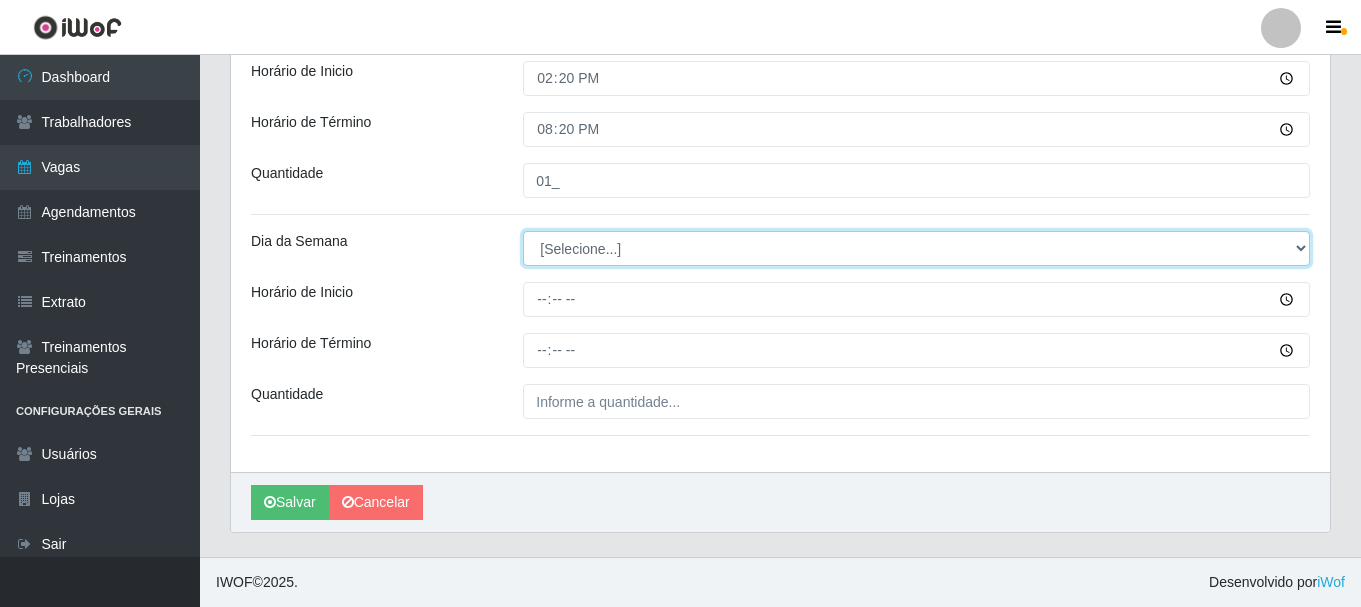 click on "[Selecione...] Segunda Terça Quarta Quinta Sexta Sábado Domingo" at bounding box center (916, 248) 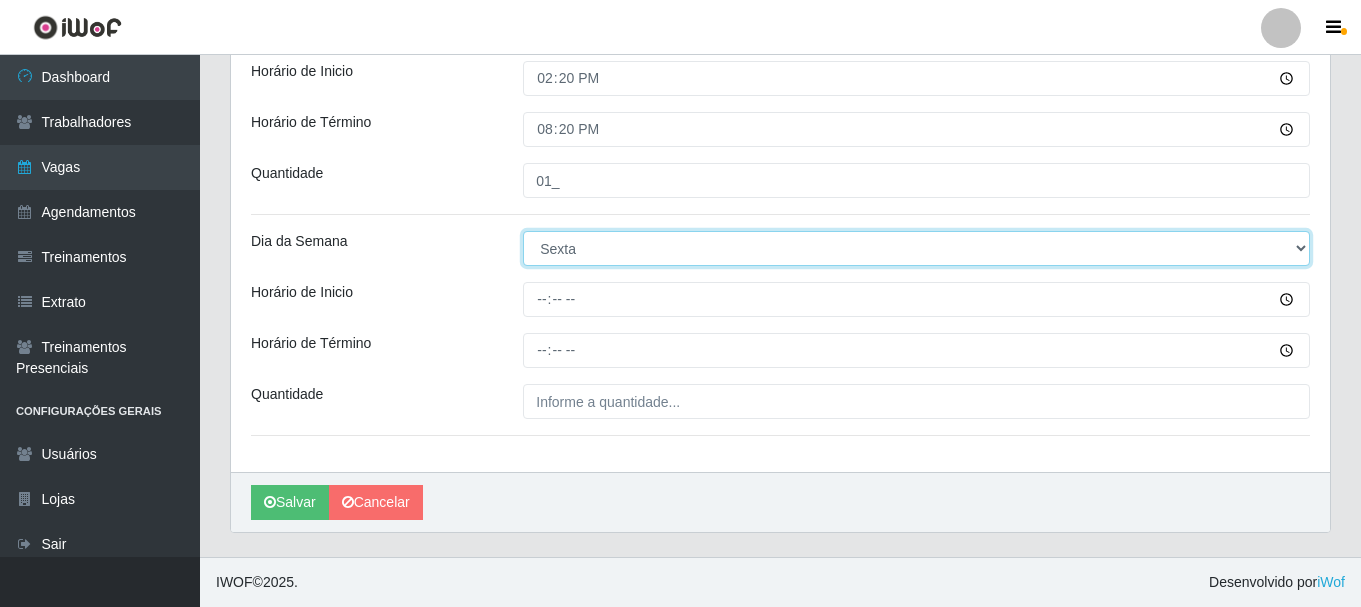 click on "[Selecione...] Segunda Terça Quarta Quinta Sexta Sábado Domingo" at bounding box center (916, 248) 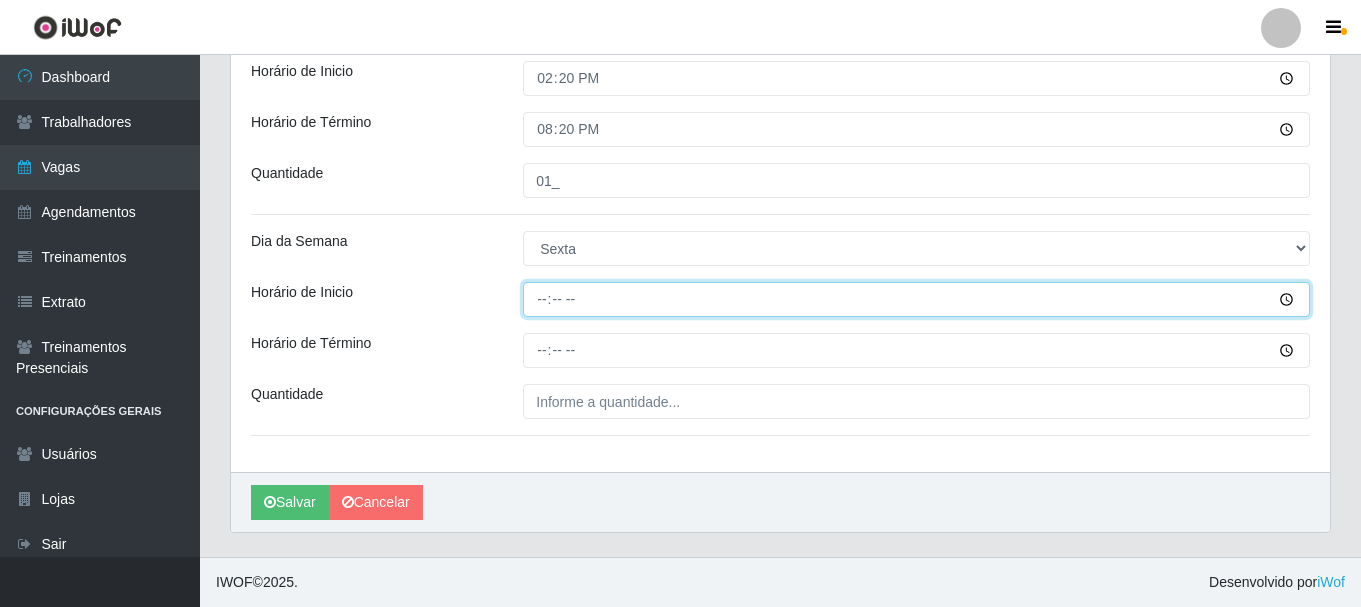 click on "Horário de Inicio" at bounding box center [916, 299] 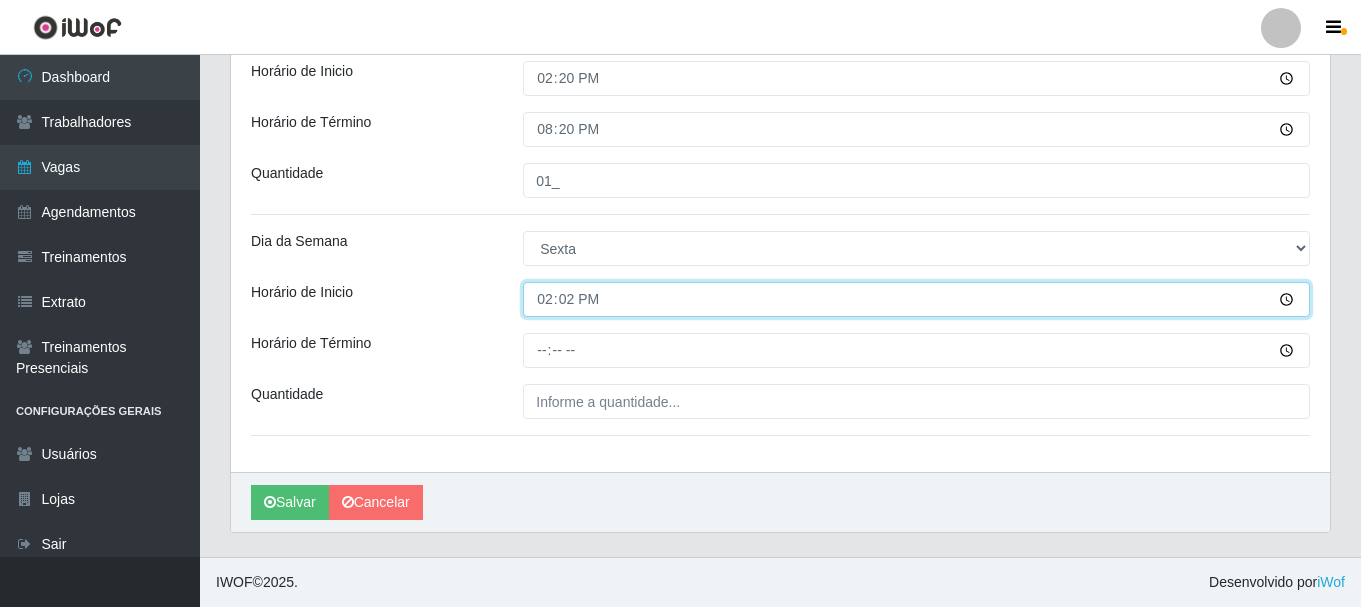 type on "14:20" 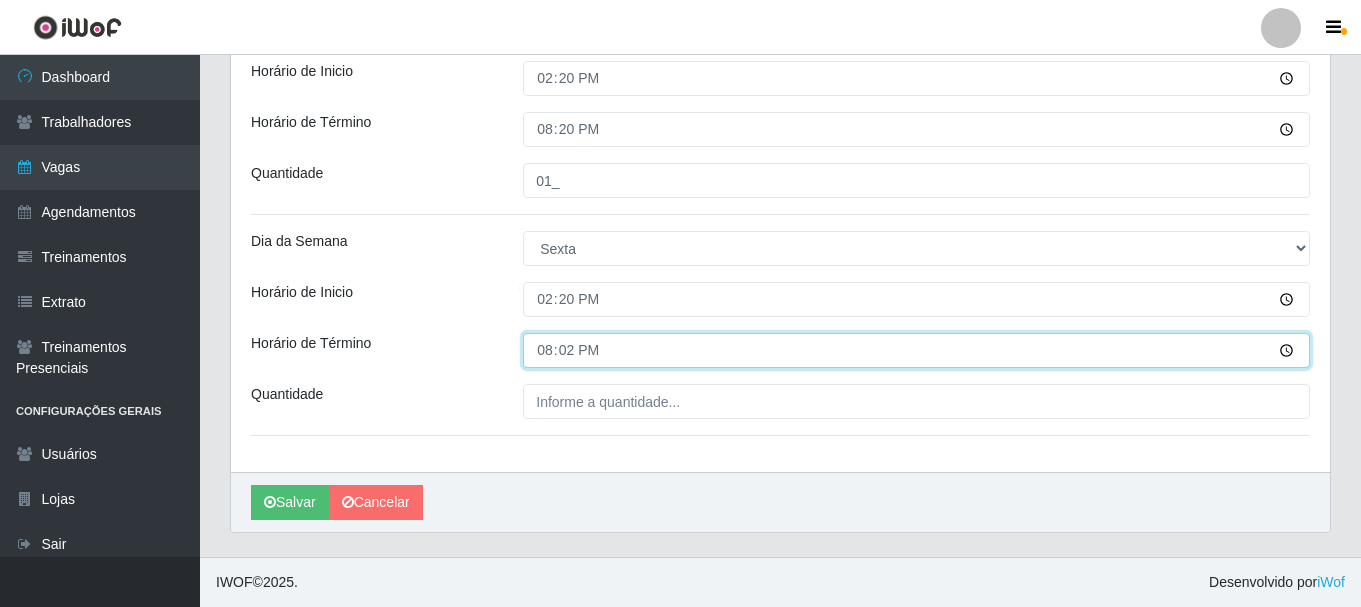 type on "20:20" 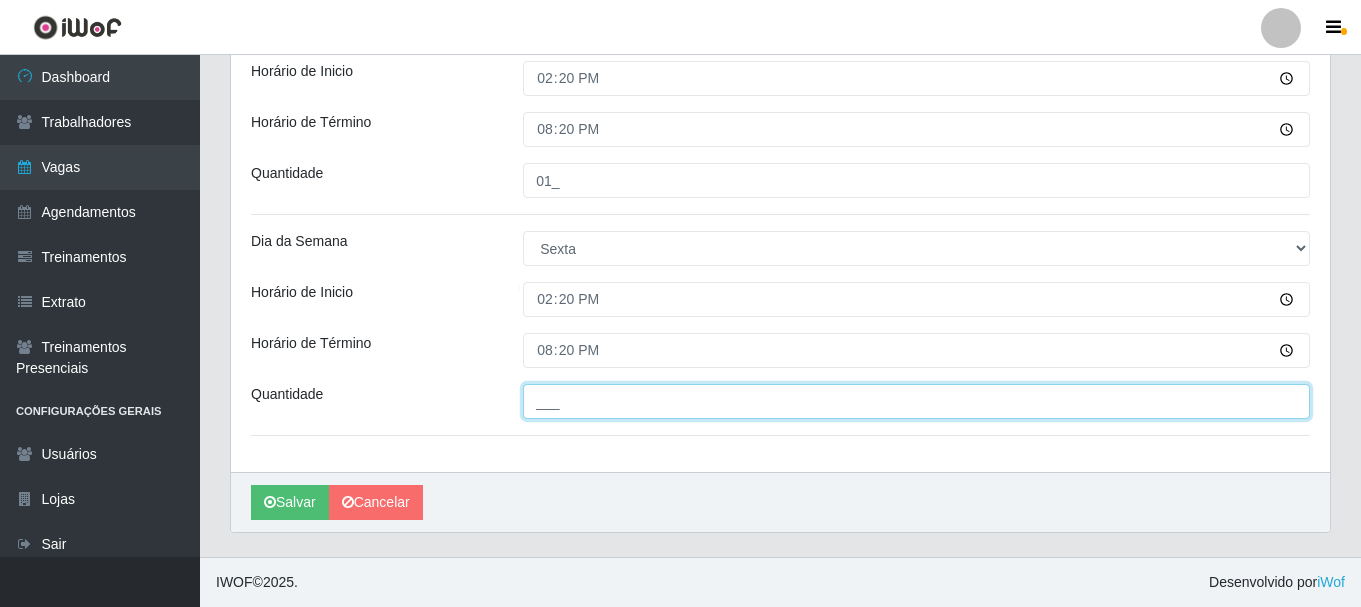 click on "___" at bounding box center [916, 401] 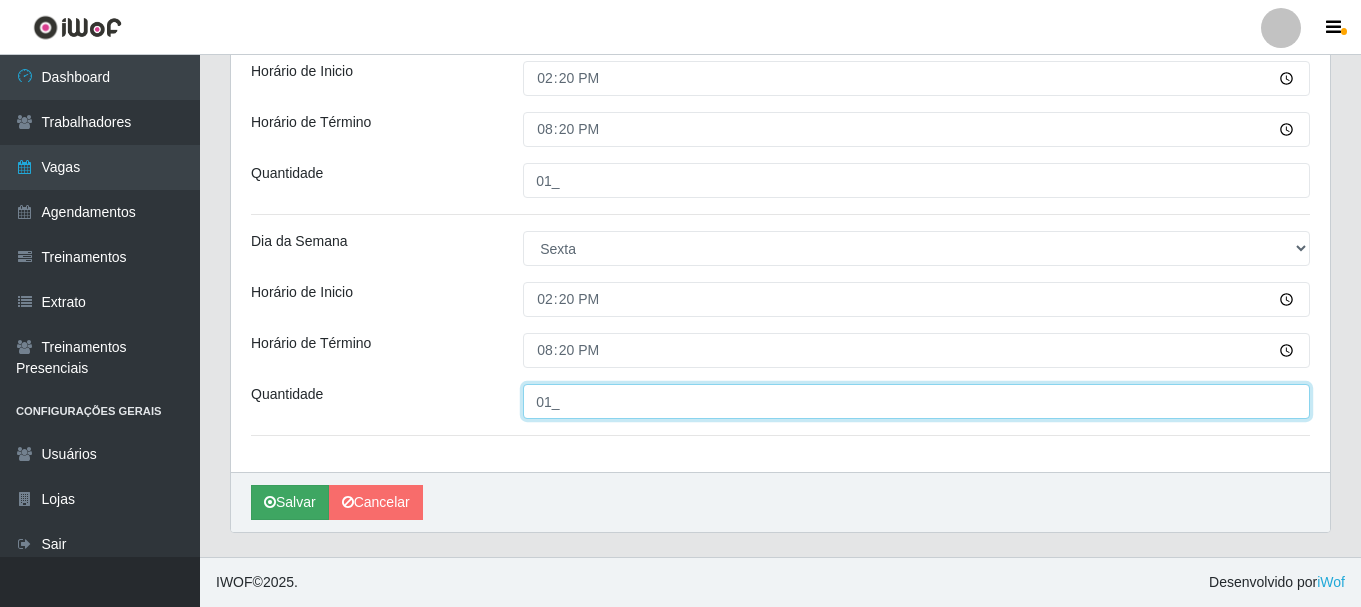 type on "01_" 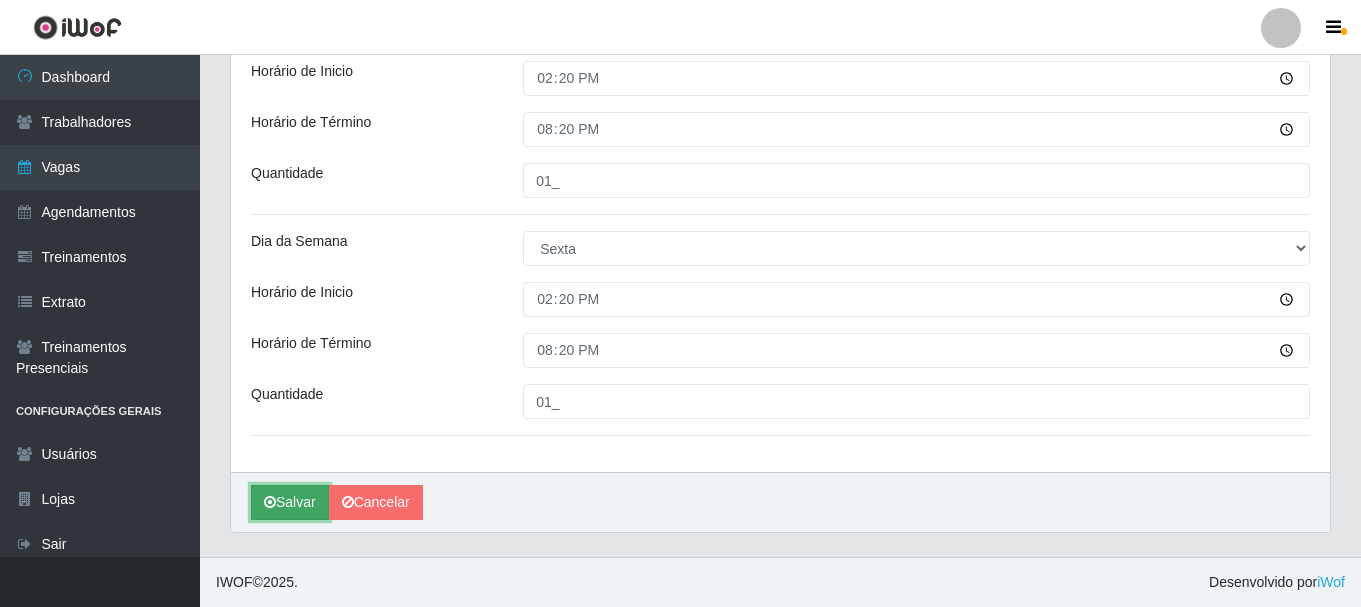 click on "Salvar" at bounding box center [290, 502] 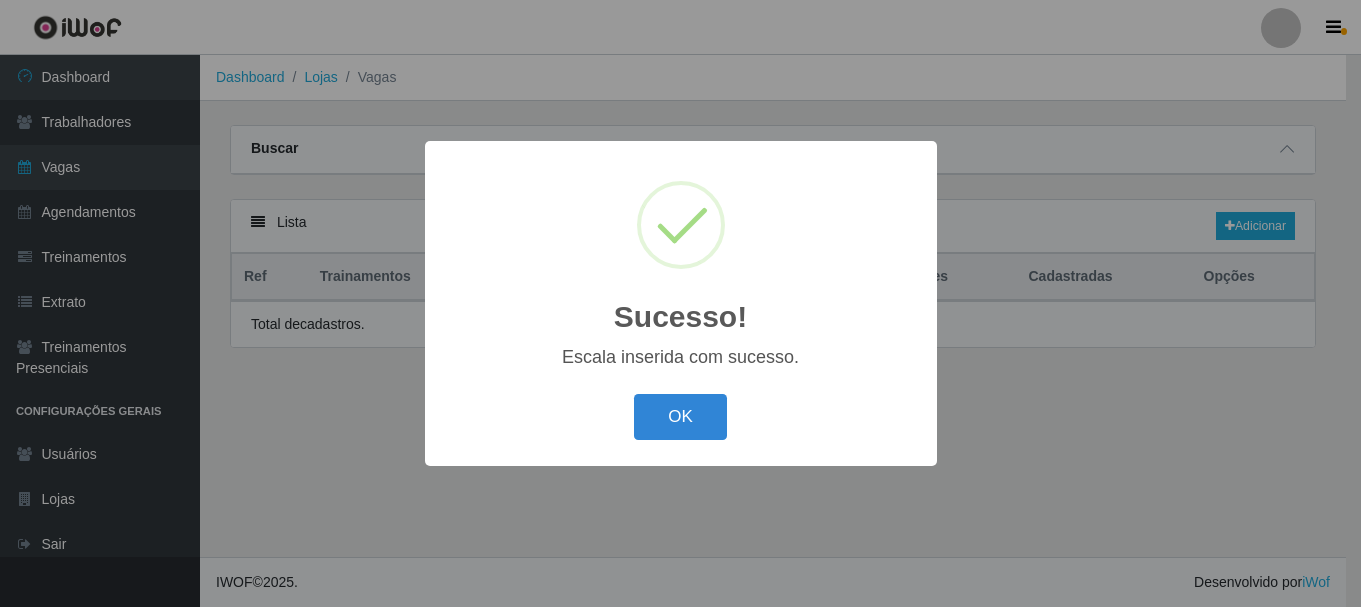 scroll, scrollTop: 0, scrollLeft: 0, axis: both 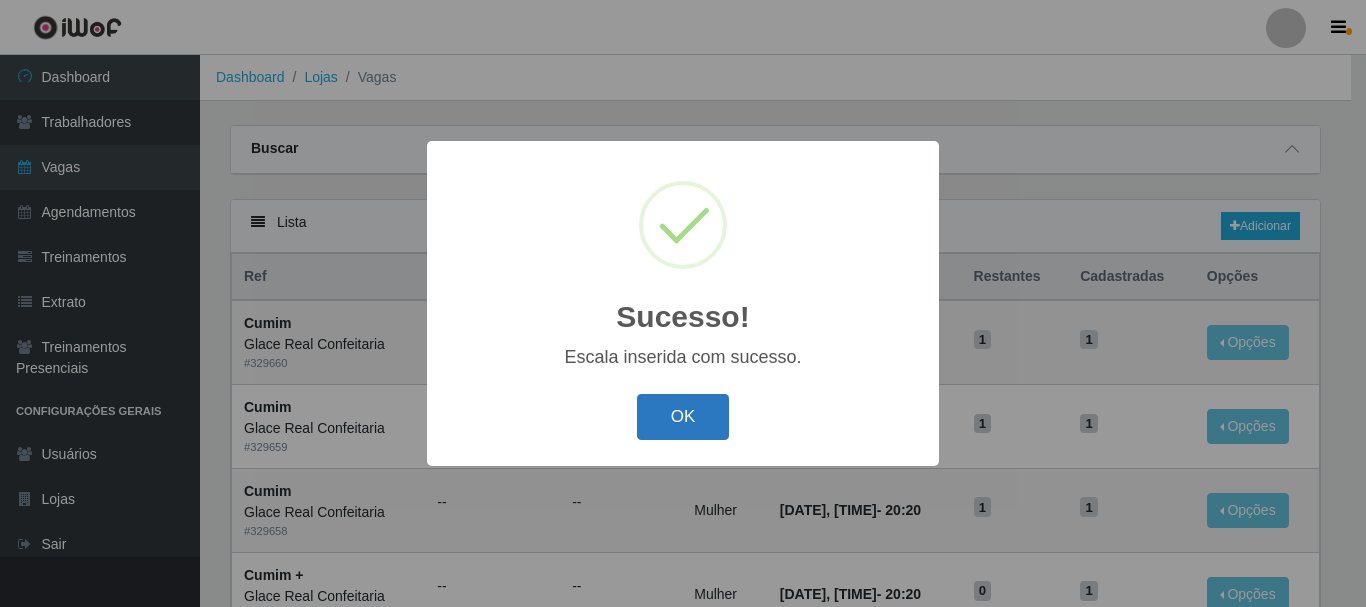 click on "OK" at bounding box center (683, 417) 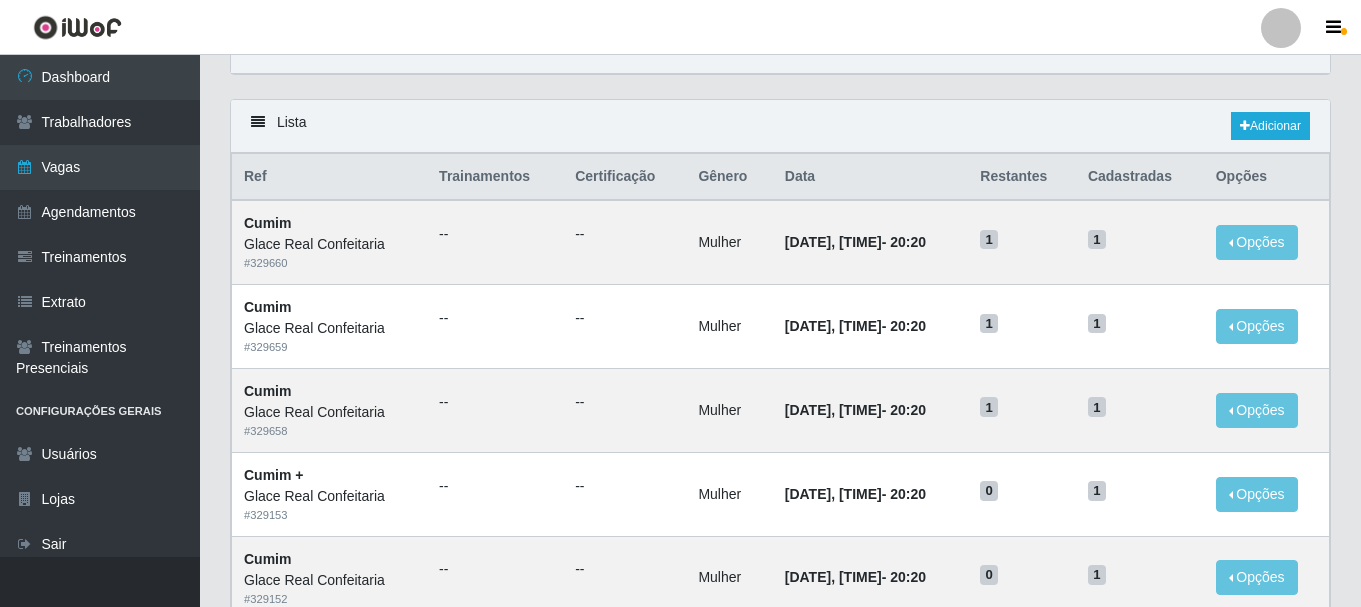 scroll, scrollTop: 0, scrollLeft: 0, axis: both 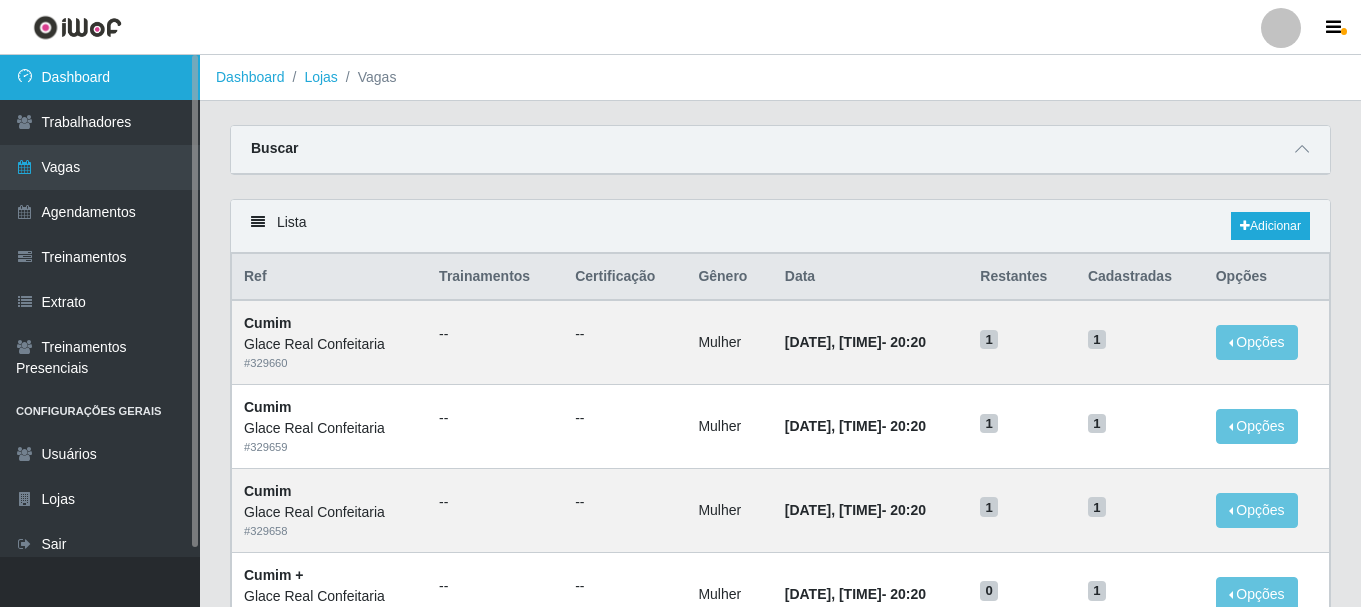 click on "Dashboard" at bounding box center (100, 77) 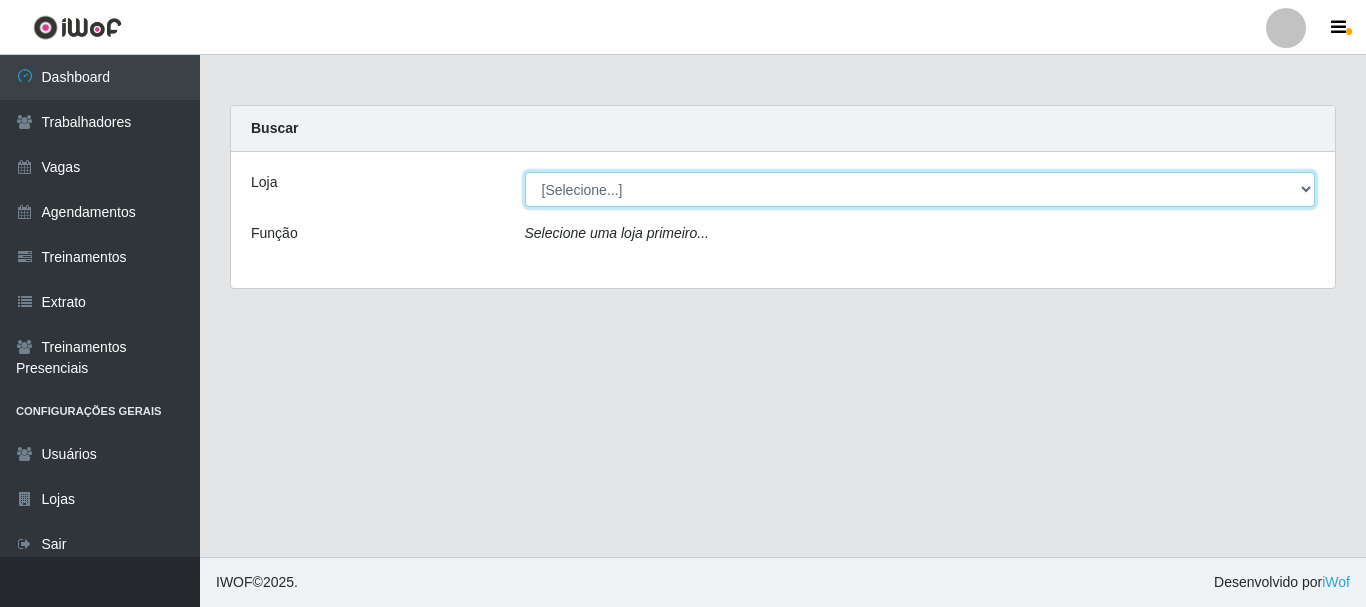 click on "[Selecione...] Glace Real Confeitaria" at bounding box center (920, 189) 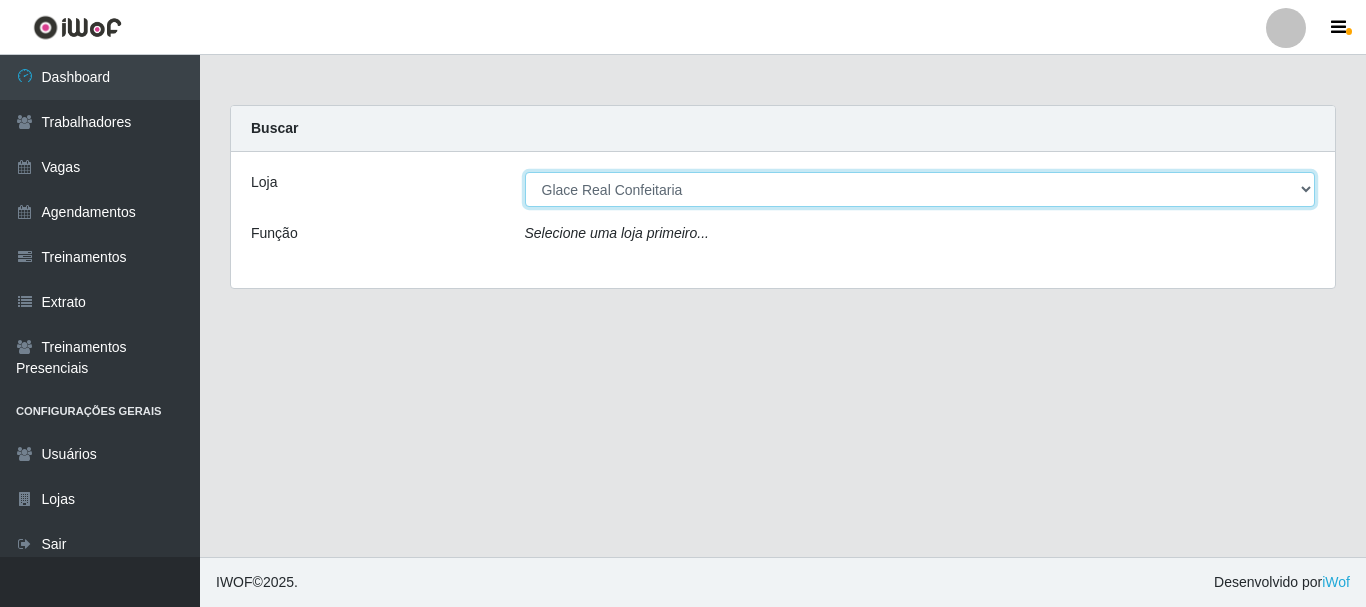 click on "[Selecione...] Glace Real Confeitaria" at bounding box center (920, 189) 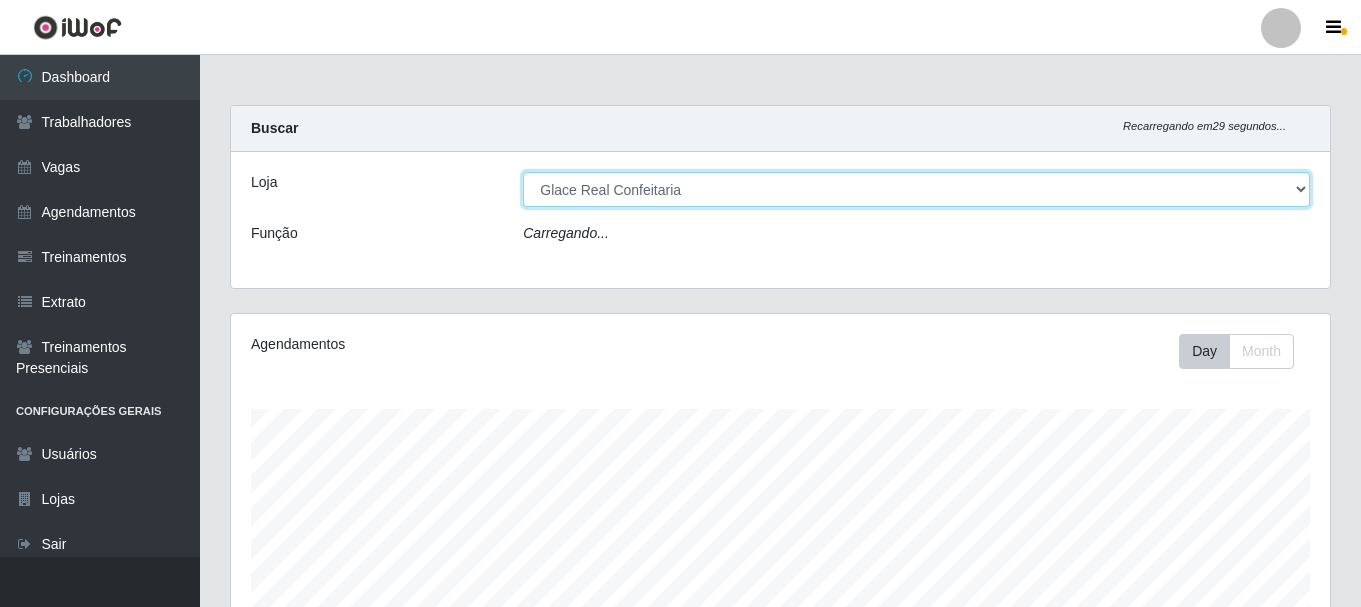 scroll, scrollTop: 999585, scrollLeft: 998901, axis: both 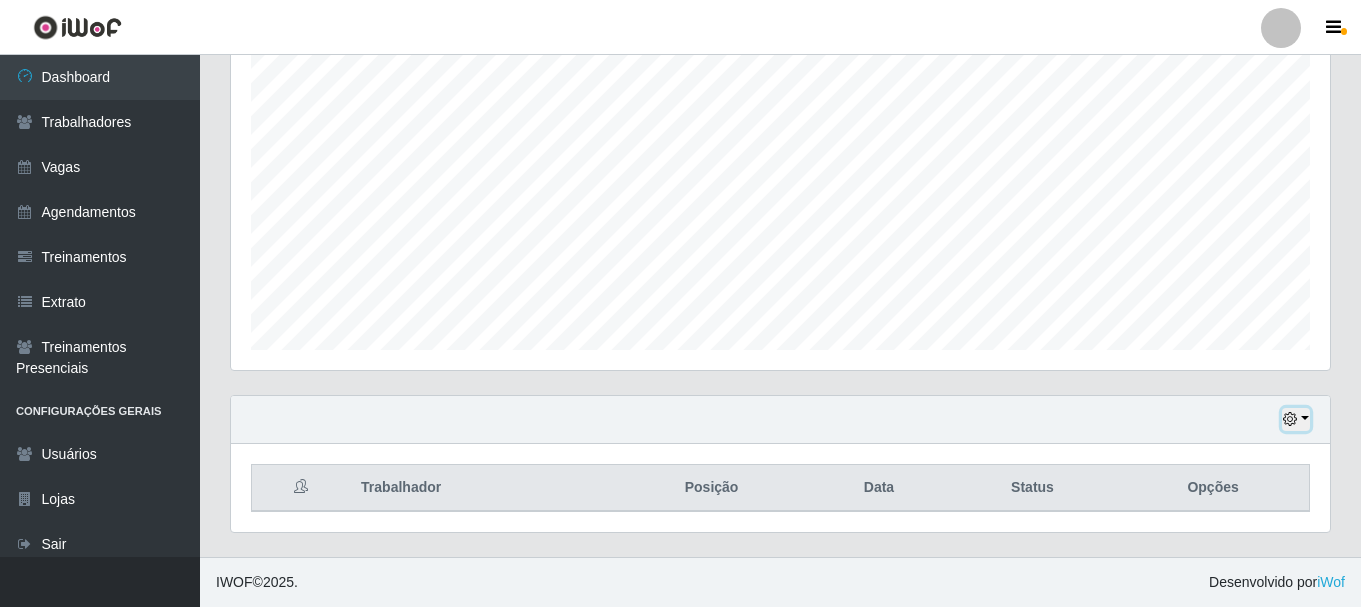 click at bounding box center (1296, 419) 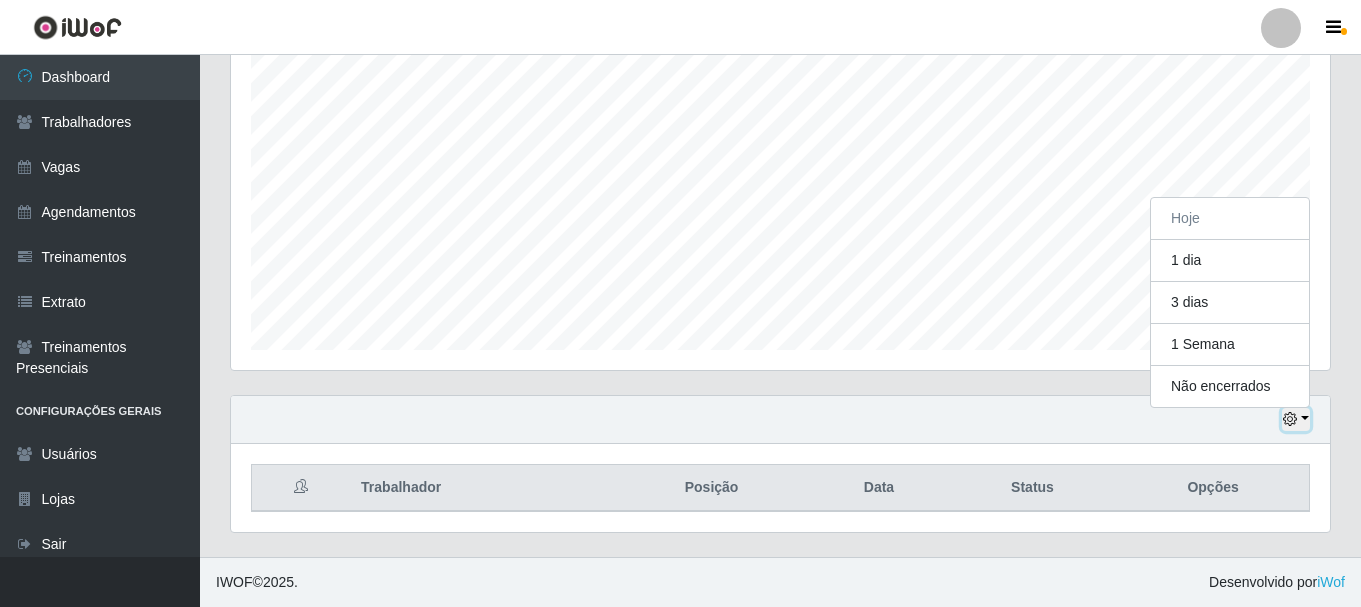 scroll, scrollTop: 415, scrollLeft: 1099, axis: both 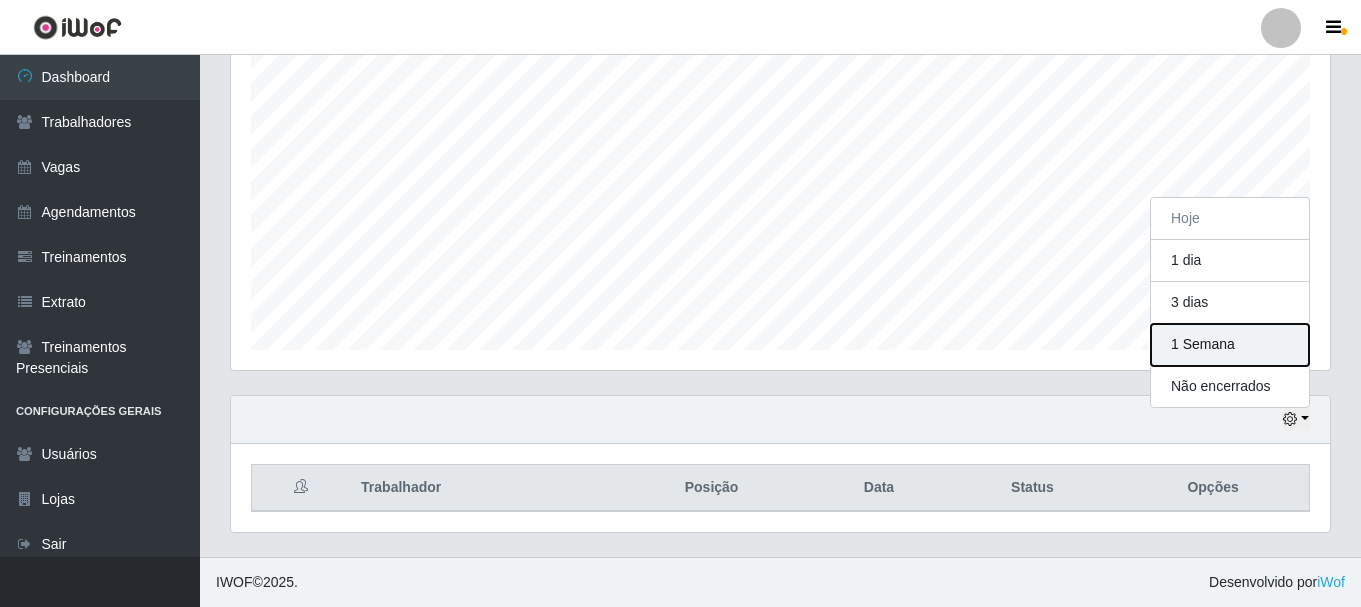 click on "1 Semana" at bounding box center [1230, 345] 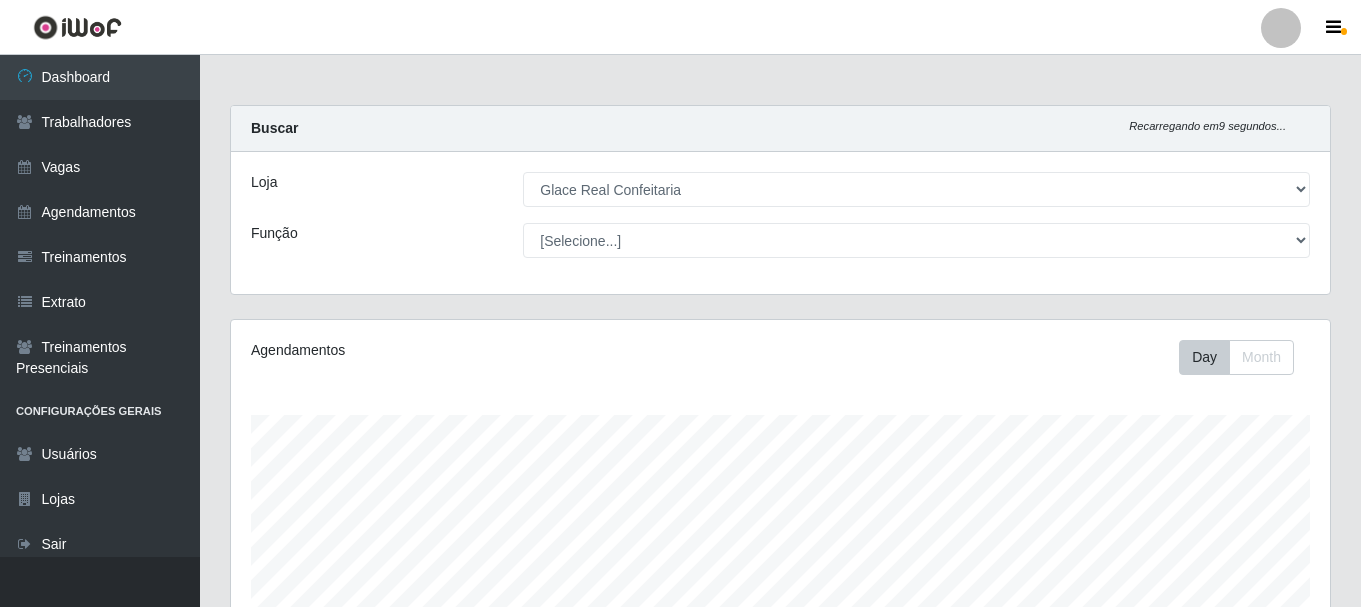 scroll, scrollTop: 365, scrollLeft: 0, axis: vertical 